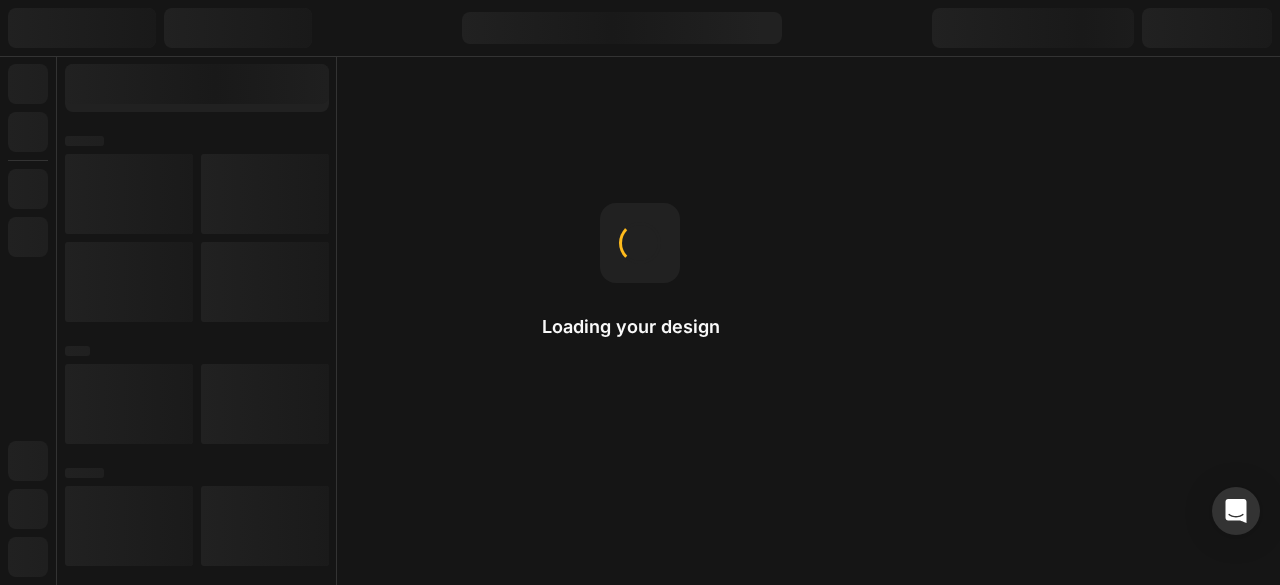 scroll, scrollTop: 0, scrollLeft: 0, axis: both 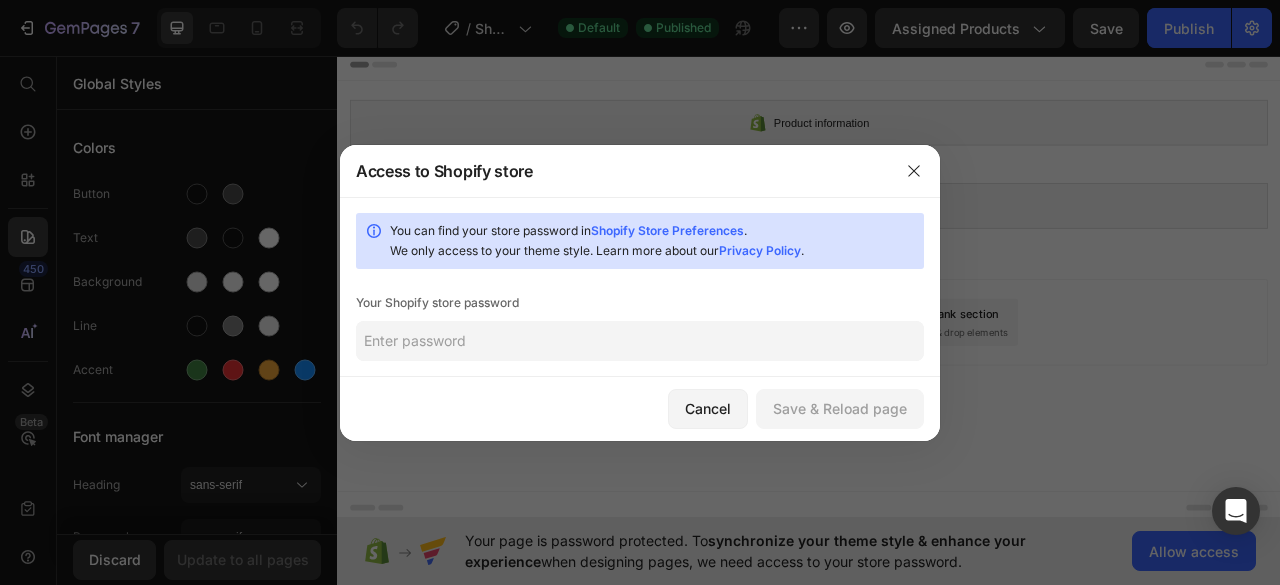click on "Shopify Store Preferences" at bounding box center [667, 230] 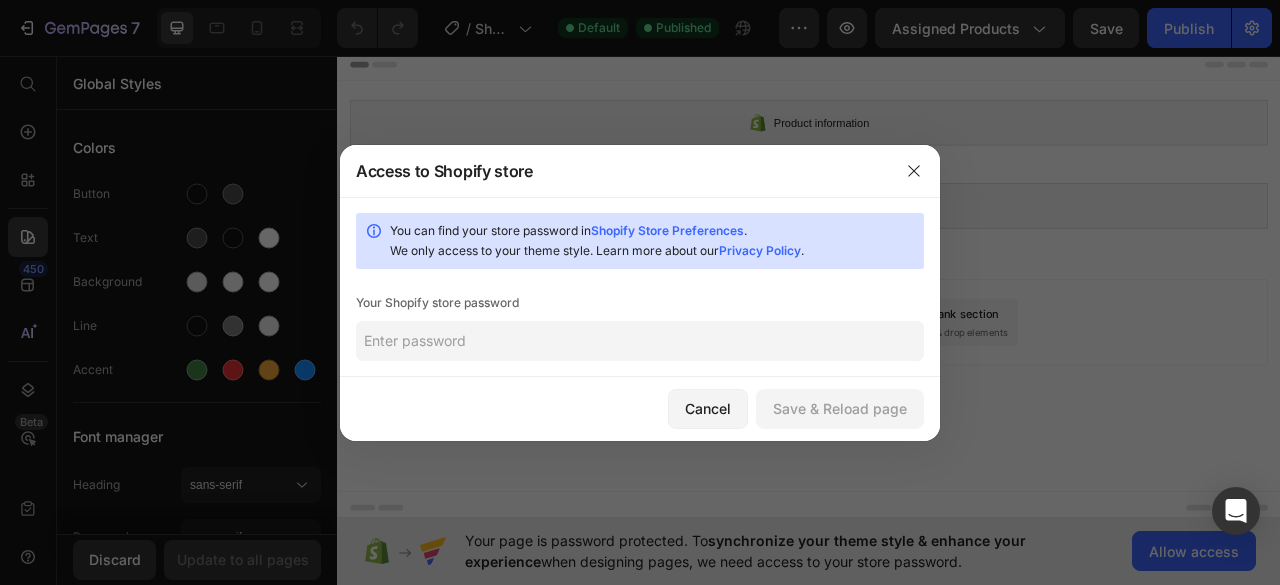 click 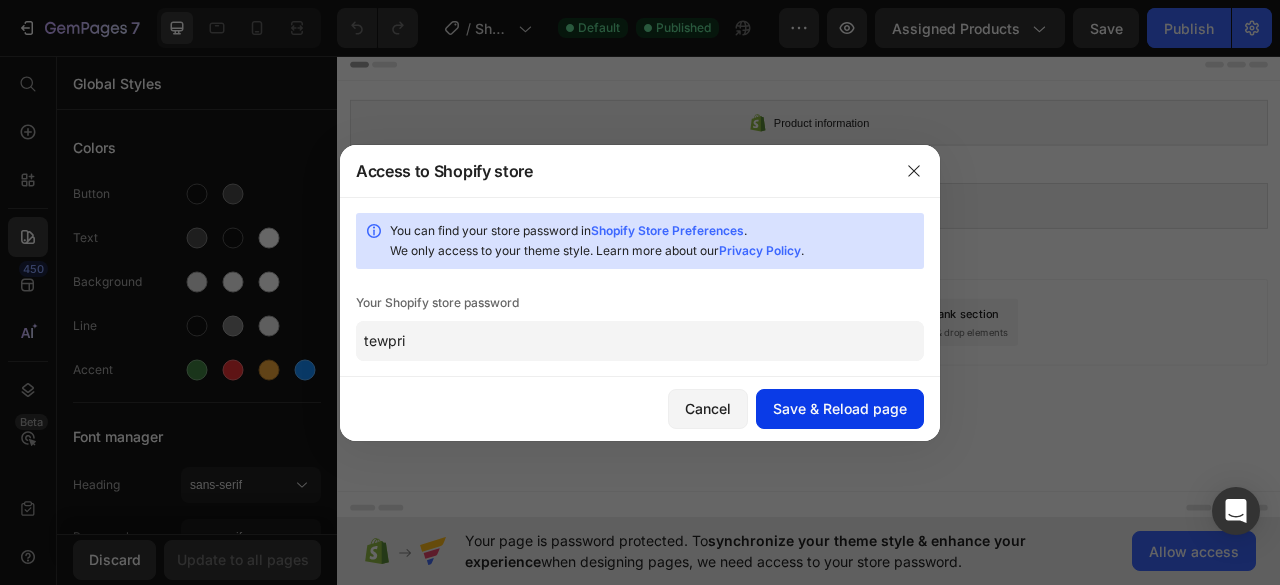 type on "tewpri" 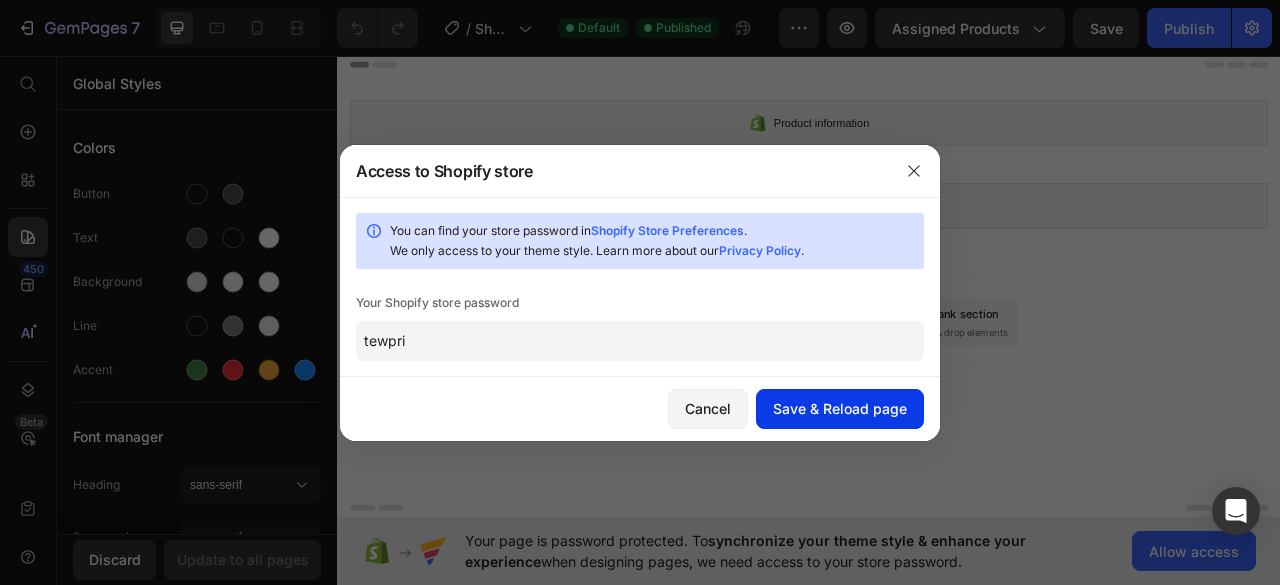 click on "Save & Reload page" at bounding box center [840, 408] 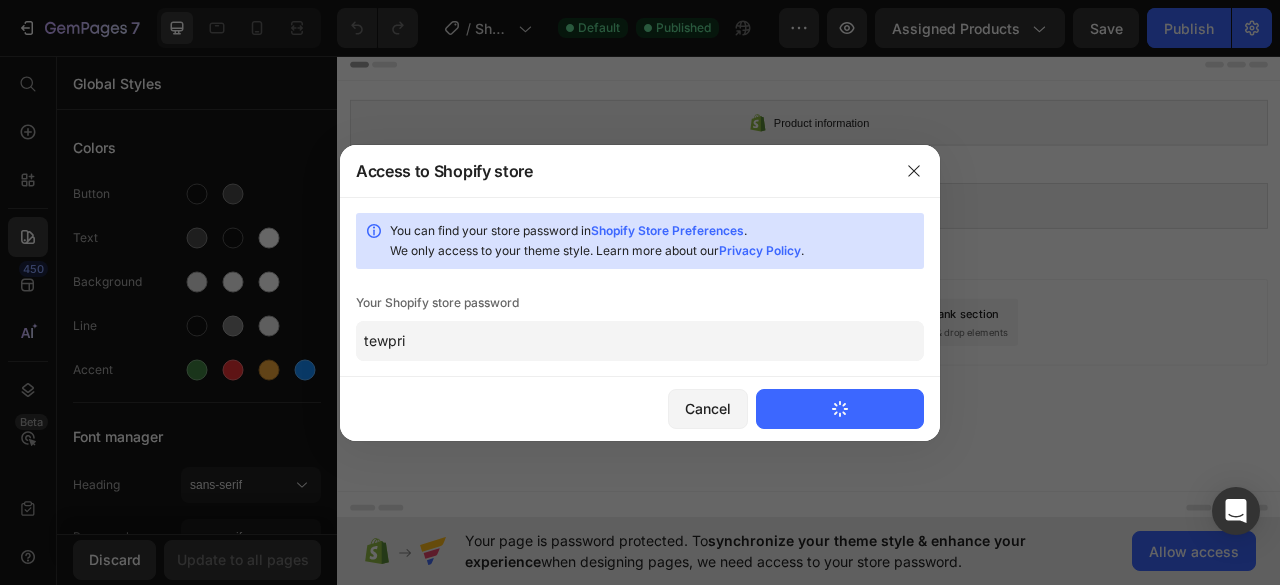 type 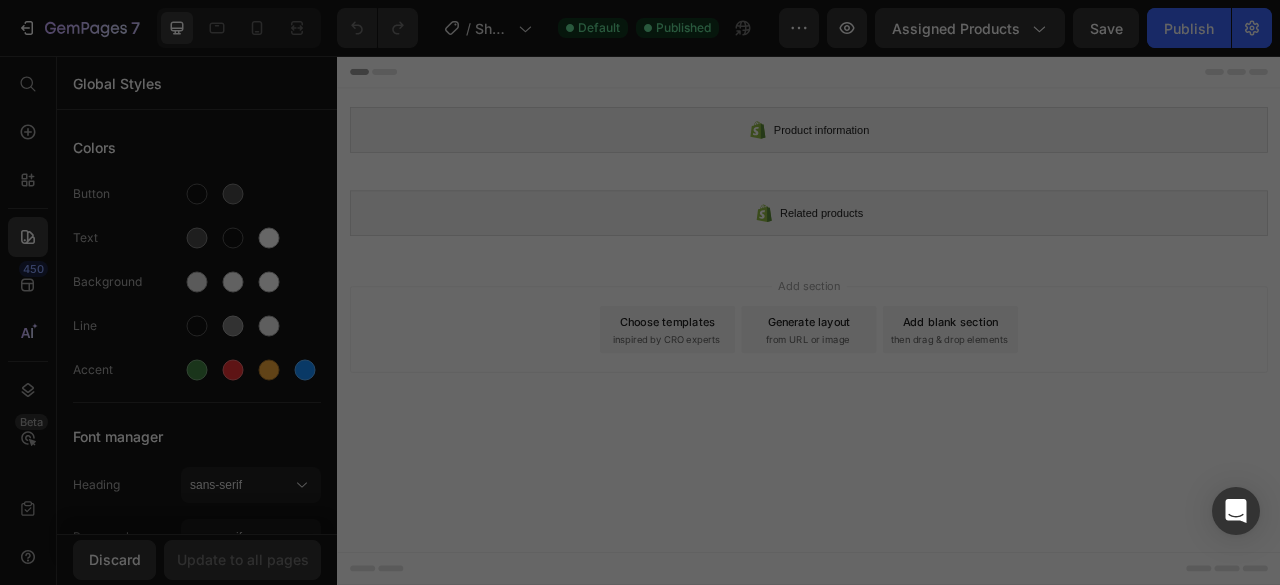 scroll, scrollTop: 0, scrollLeft: 0, axis: both 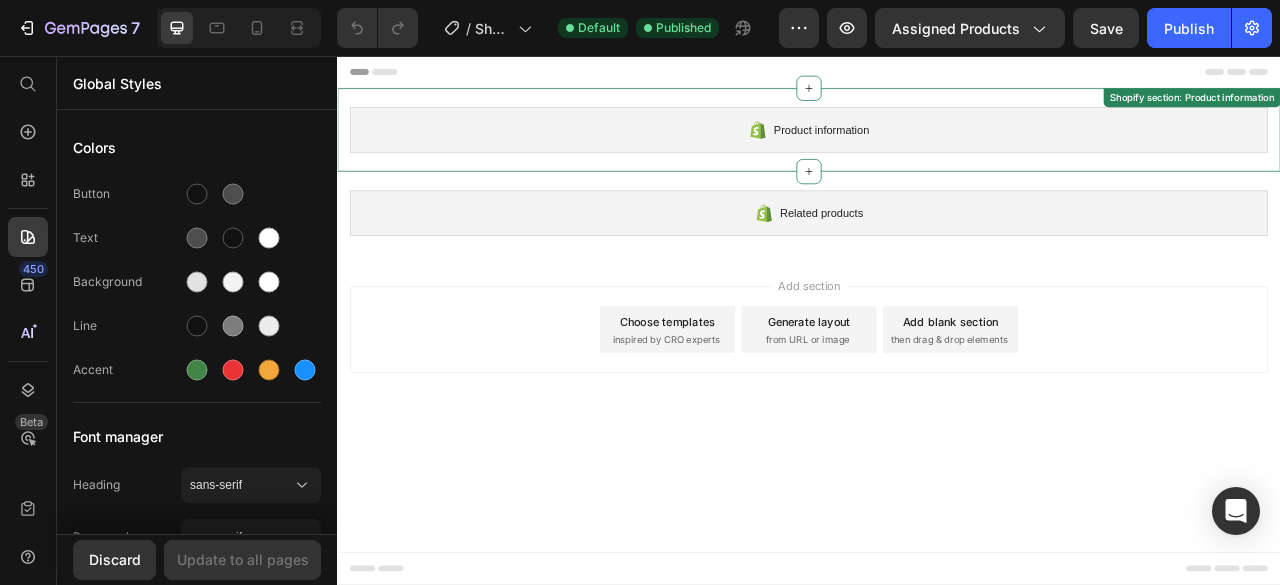 type 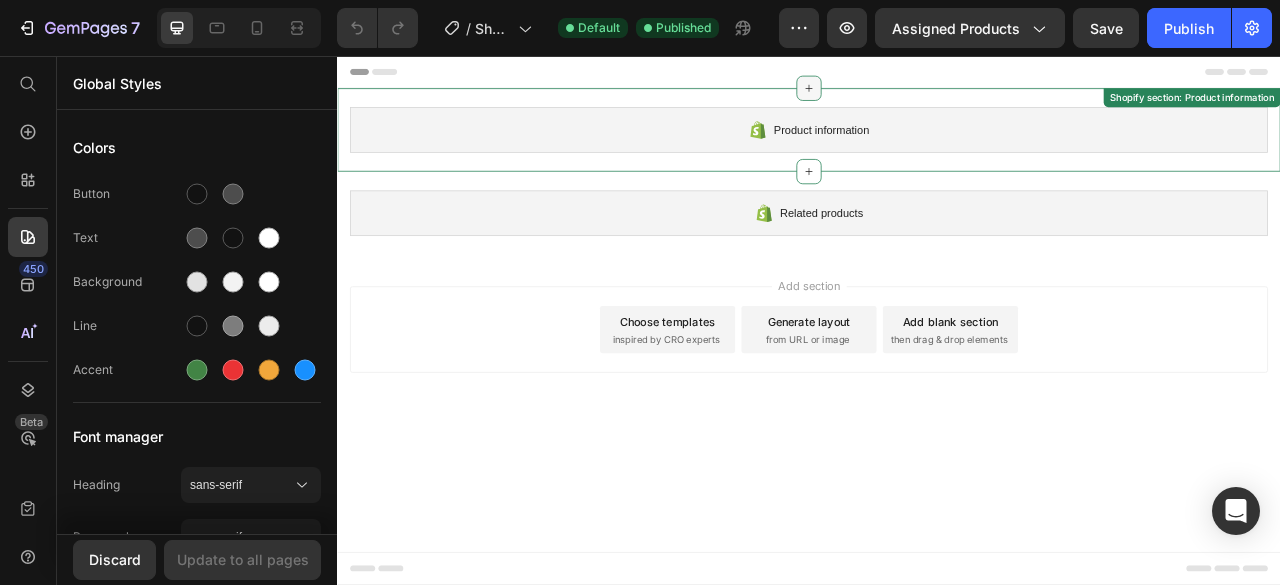 click 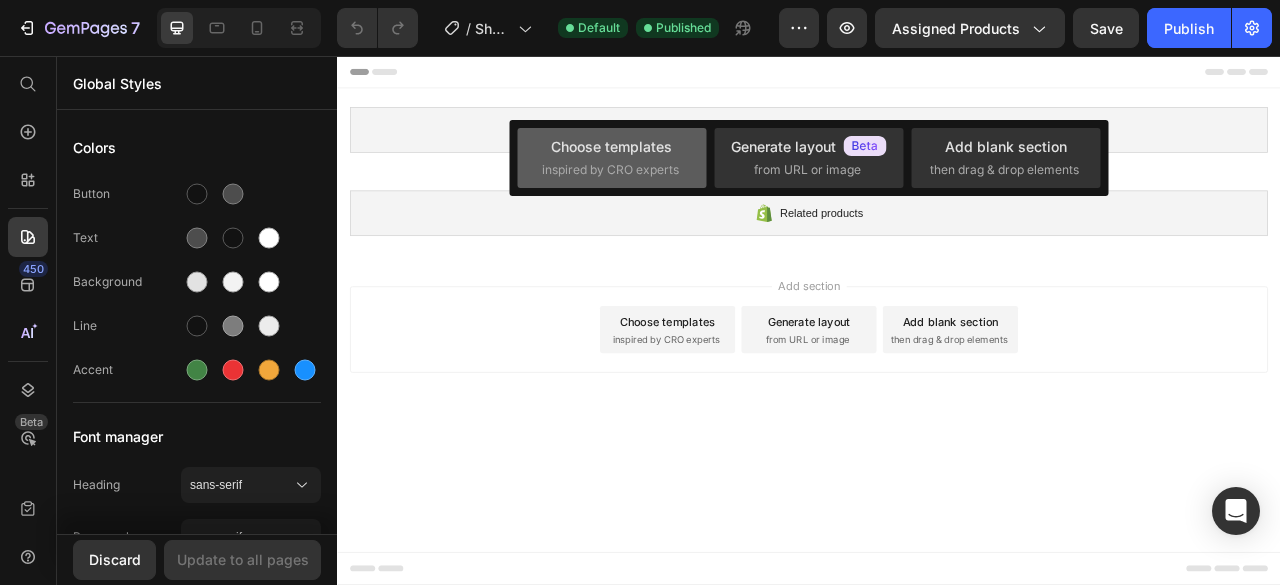 click on "Choose templates" at bounding box center (611, 146) 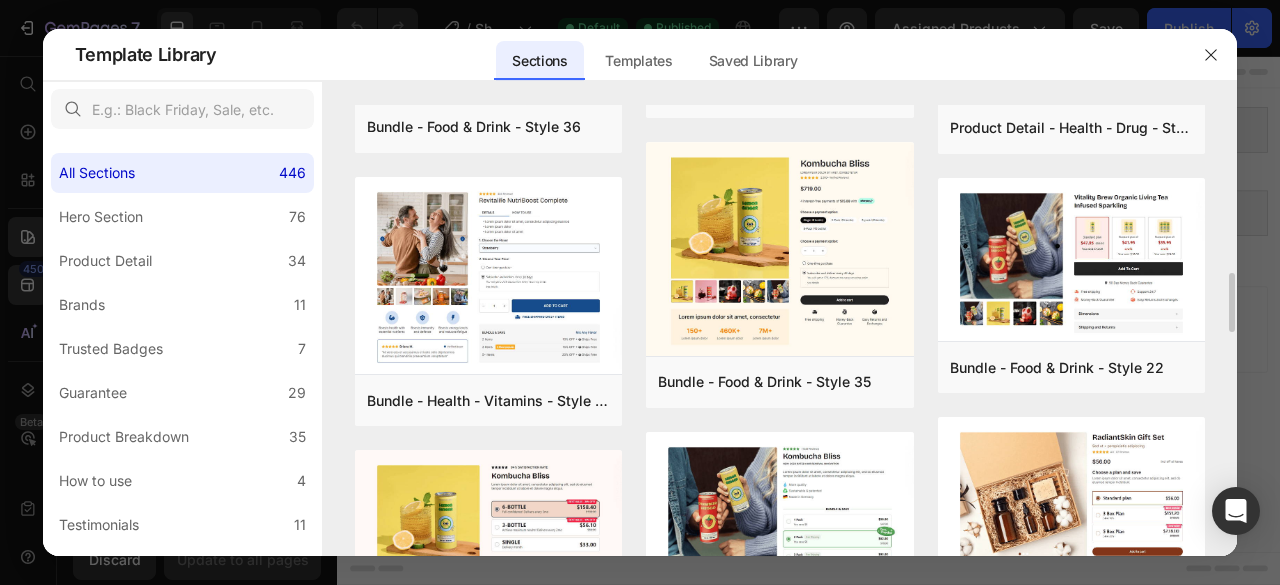 scroll, scrollTop: 1273, scrollLeft: 0, axis: vertical 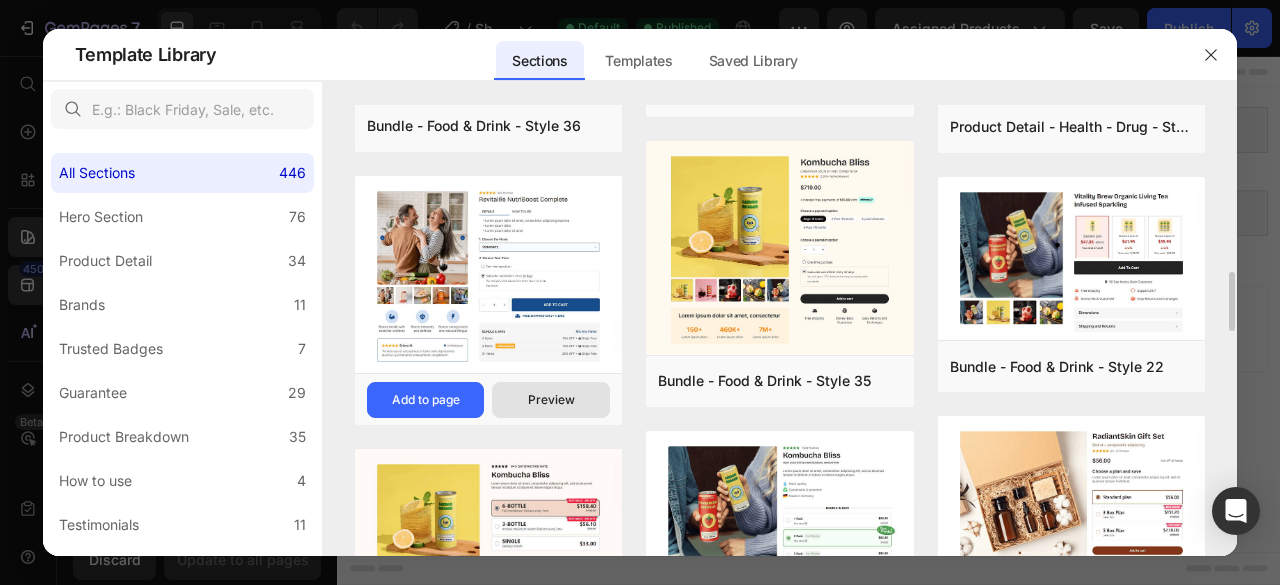 click on "Preview" at bounding box center [551, 400] 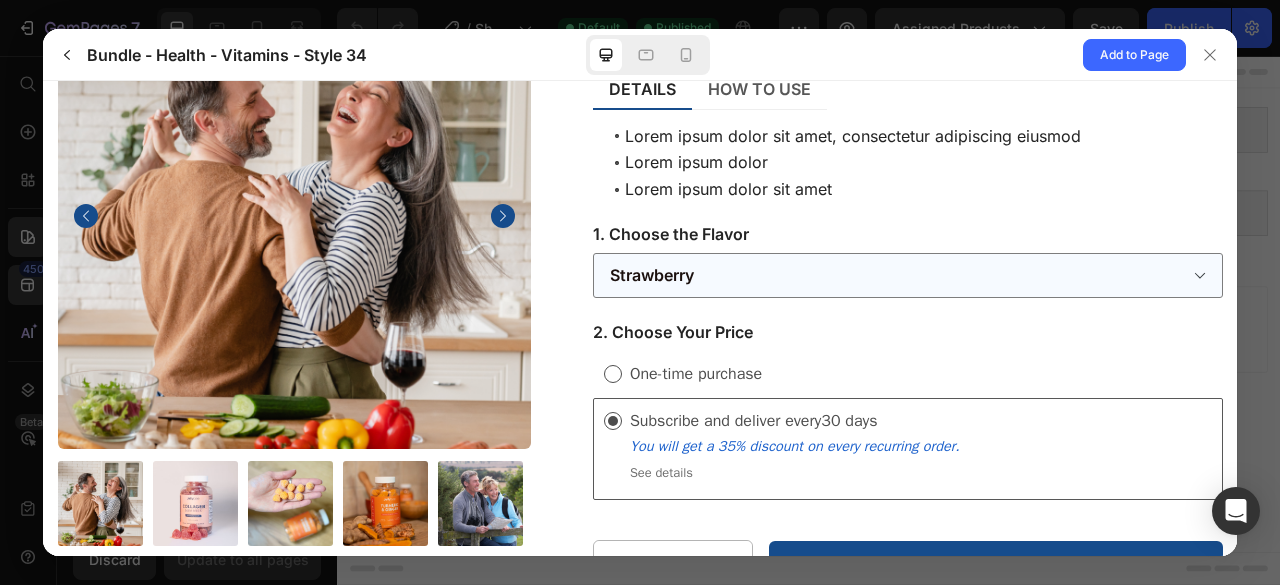 scroll, scrollTop: 0, scrollLeft: 0, axis: both 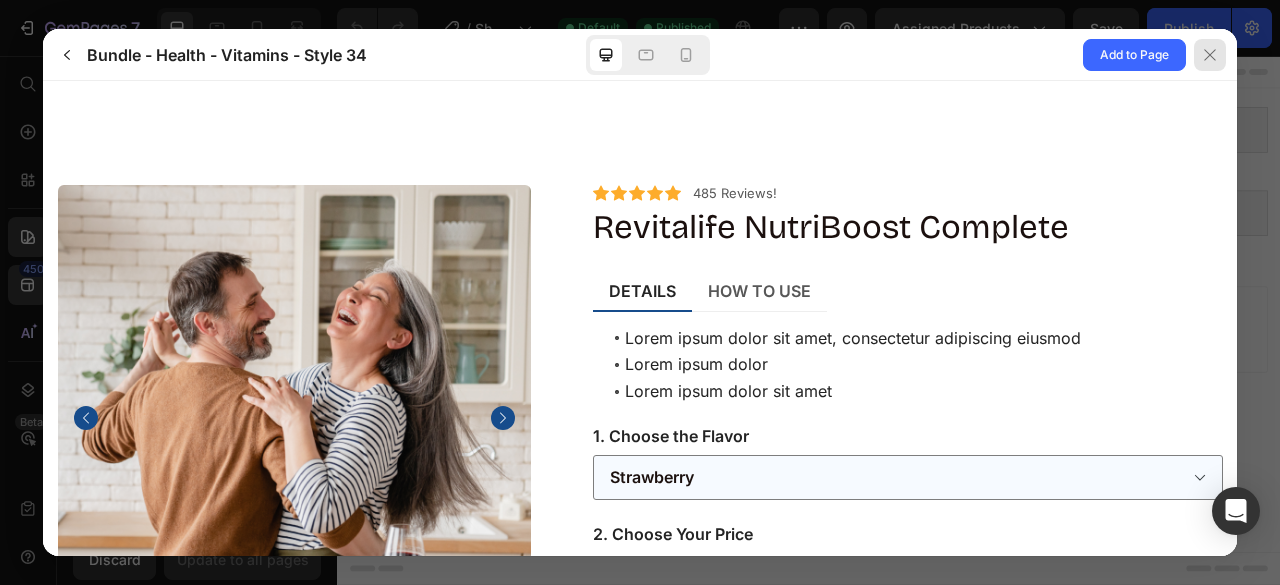 click 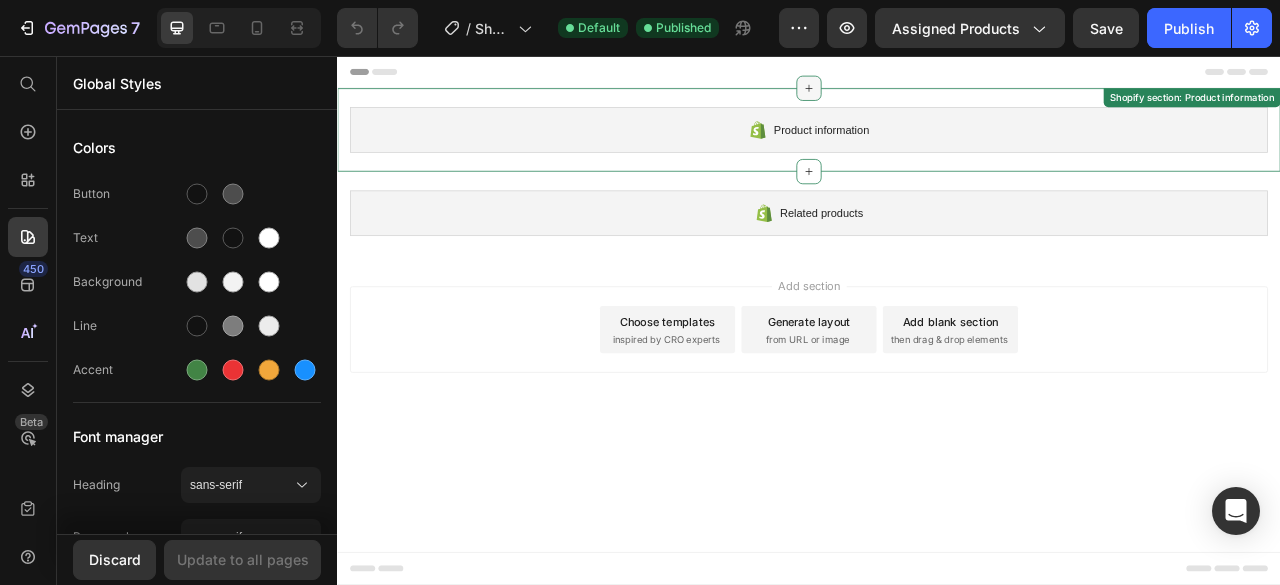 click at bounding box center [937, 97] 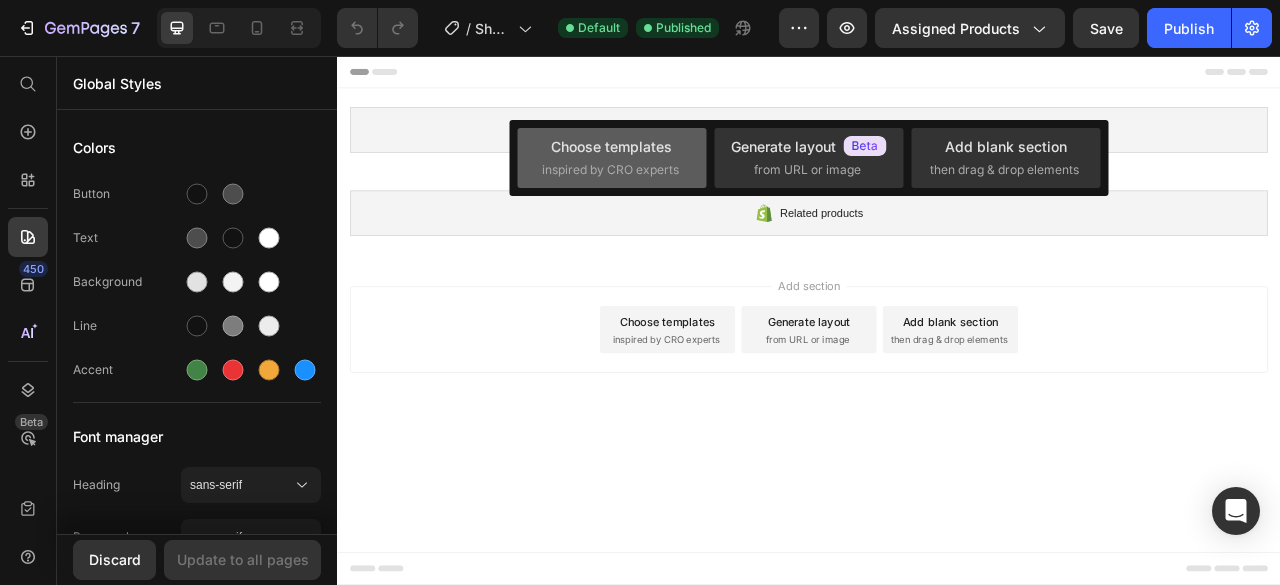 click on "Choose templates  inspired by CRO experts" at bounding box center [612, 157] 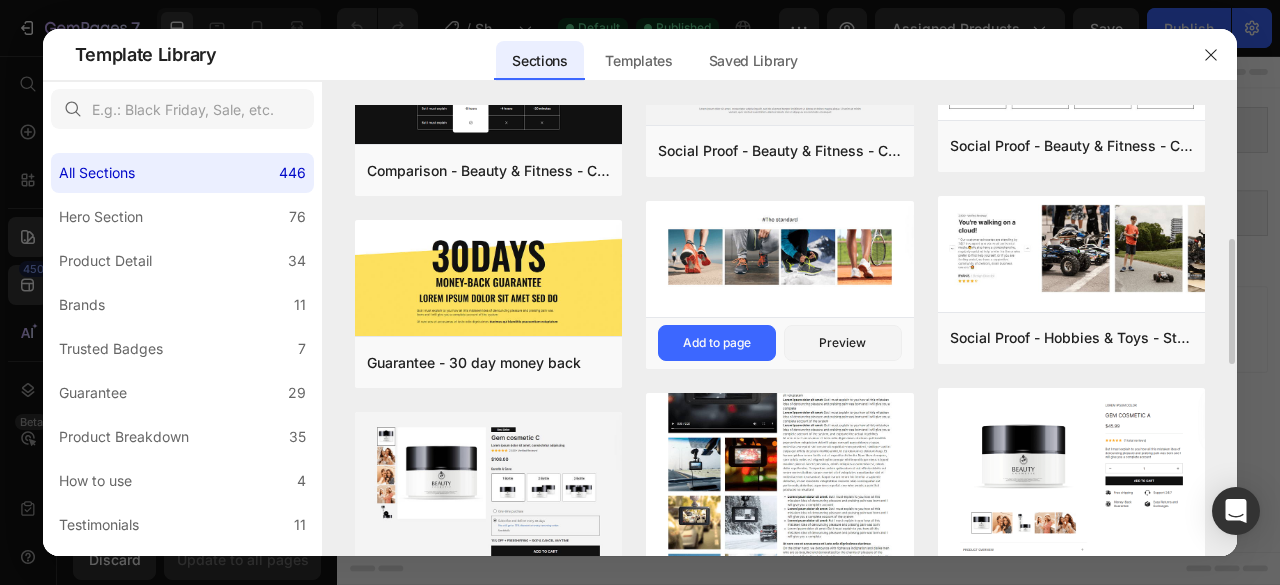 scroll, scrollTop: 0, scrollLeft: 0, axis: both 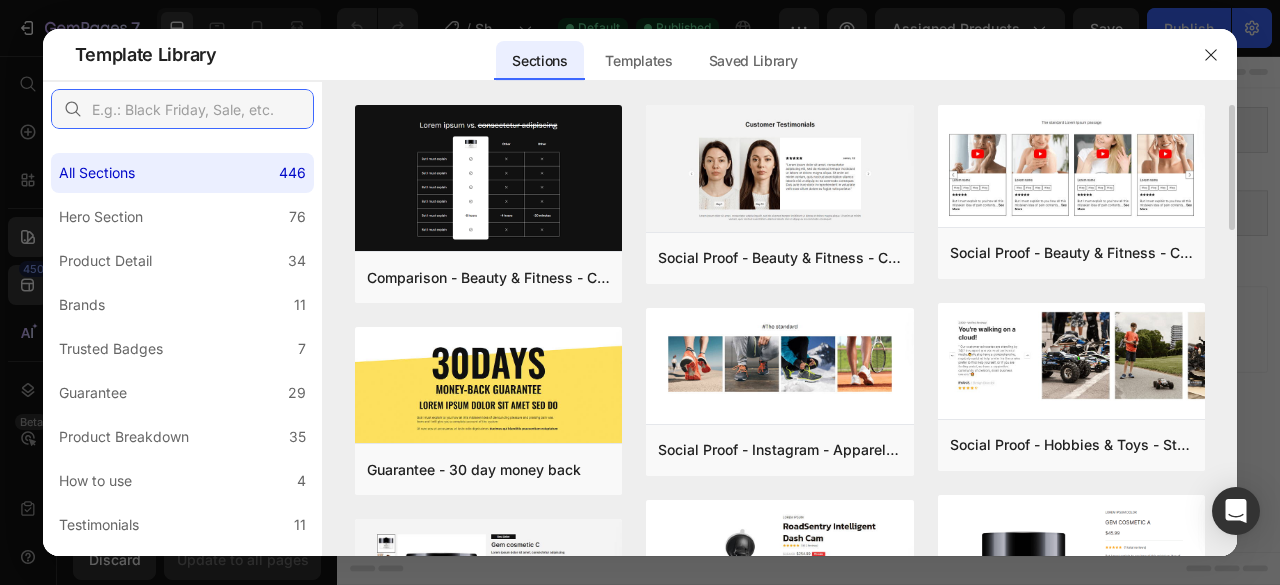 click at bounding box center (182, 109) 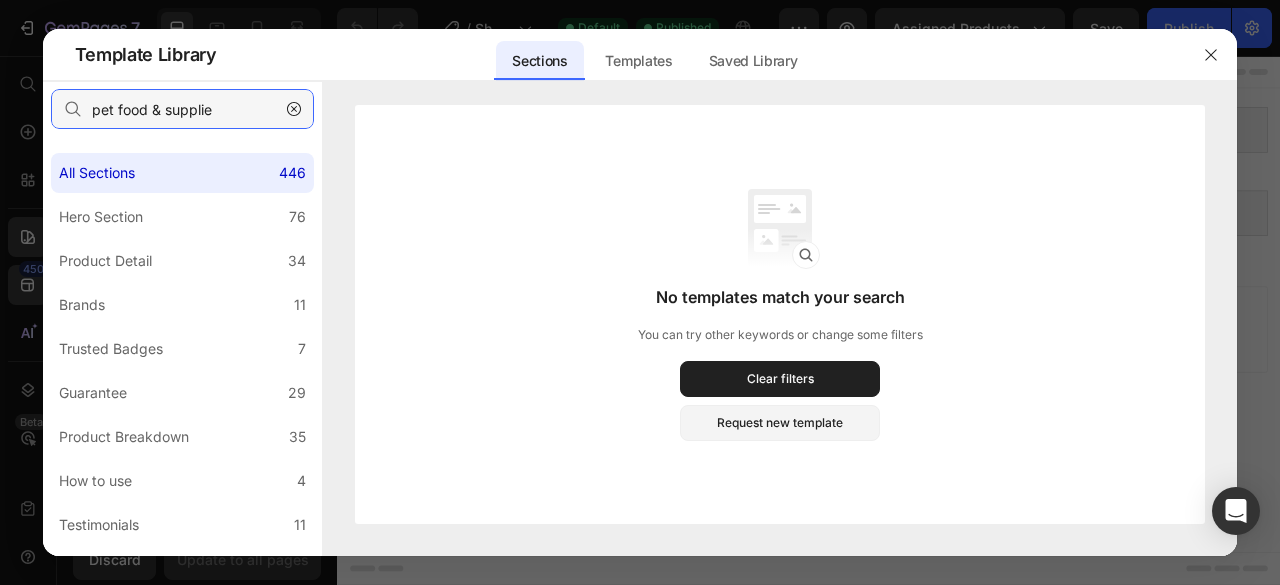 type on "pet food & supplies" 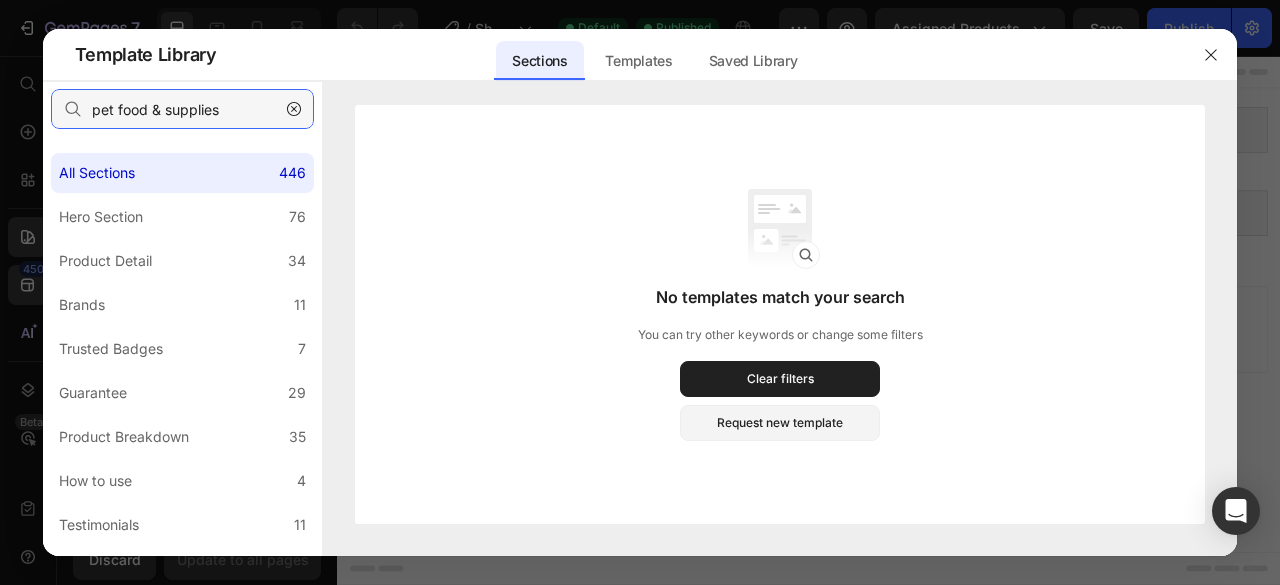 type 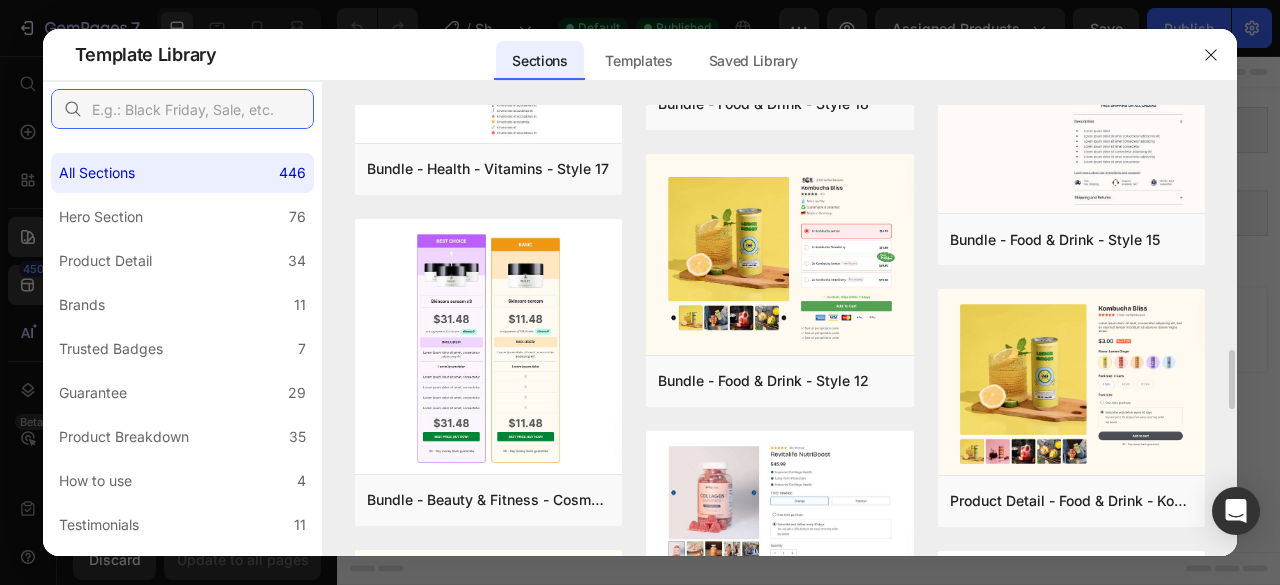 scroll, scrollTop: 2085, scrollLeft: 0, axis: vertical 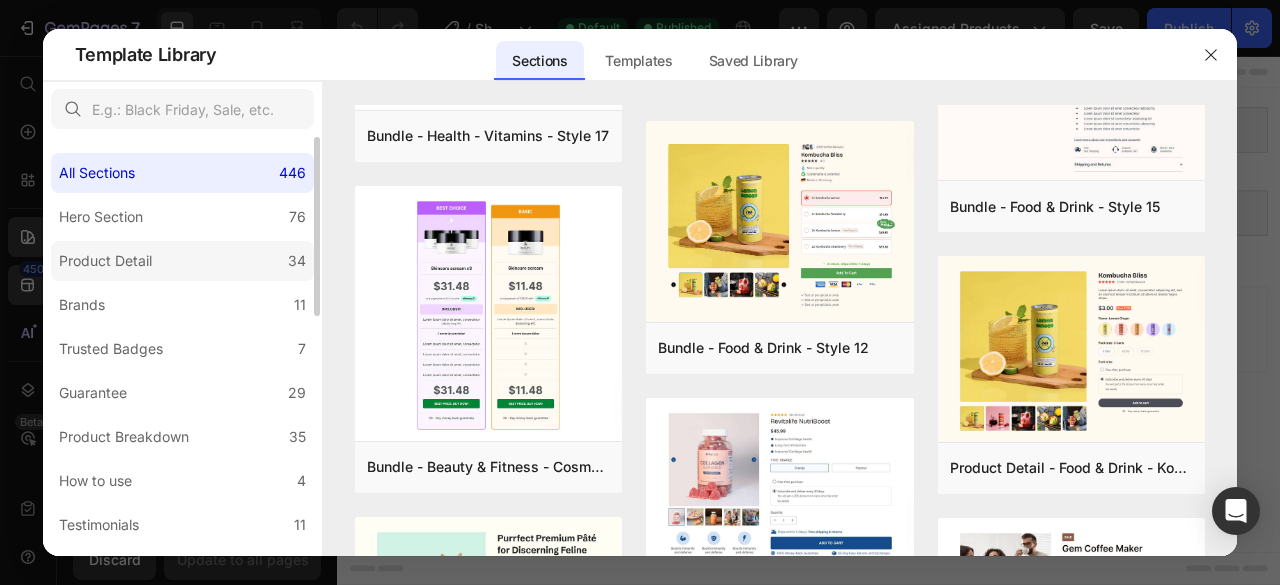 click on "Product Detail" at bounding box center [109, 261] 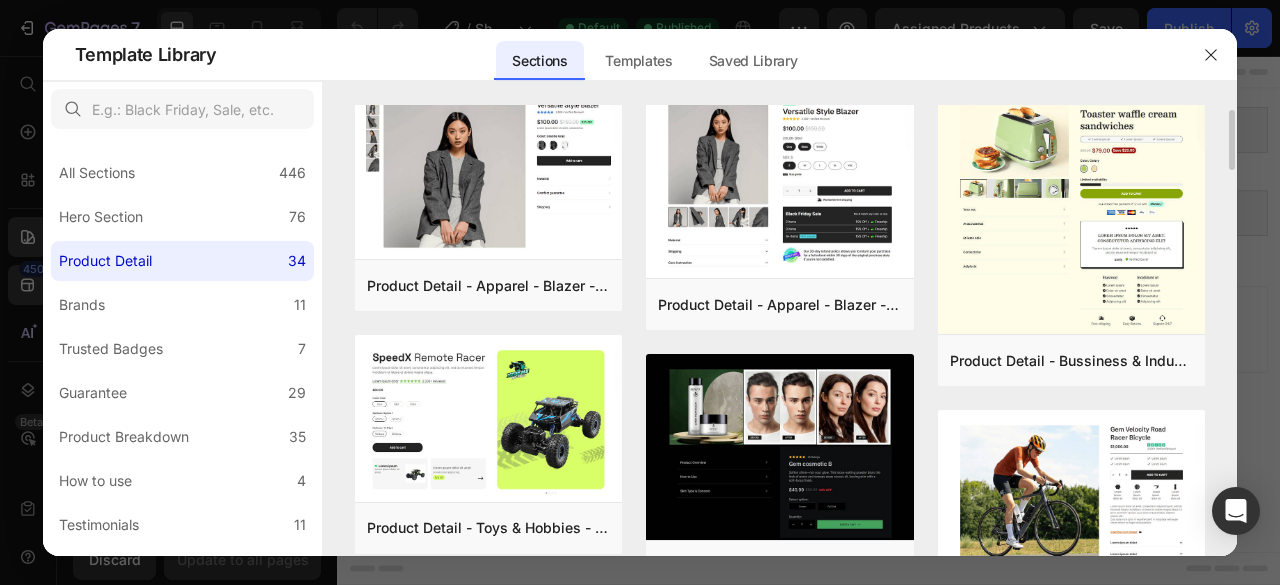 scroll, scrollTop: 24, scrollLeft: 0, axis: vertical 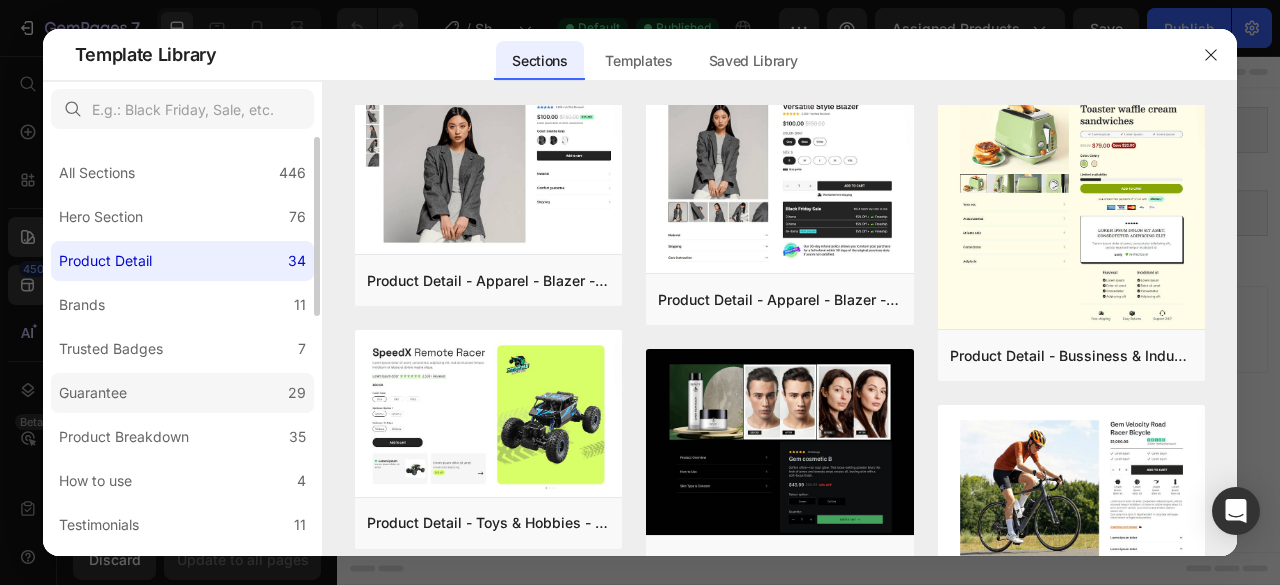 click on "Guarantee 29" 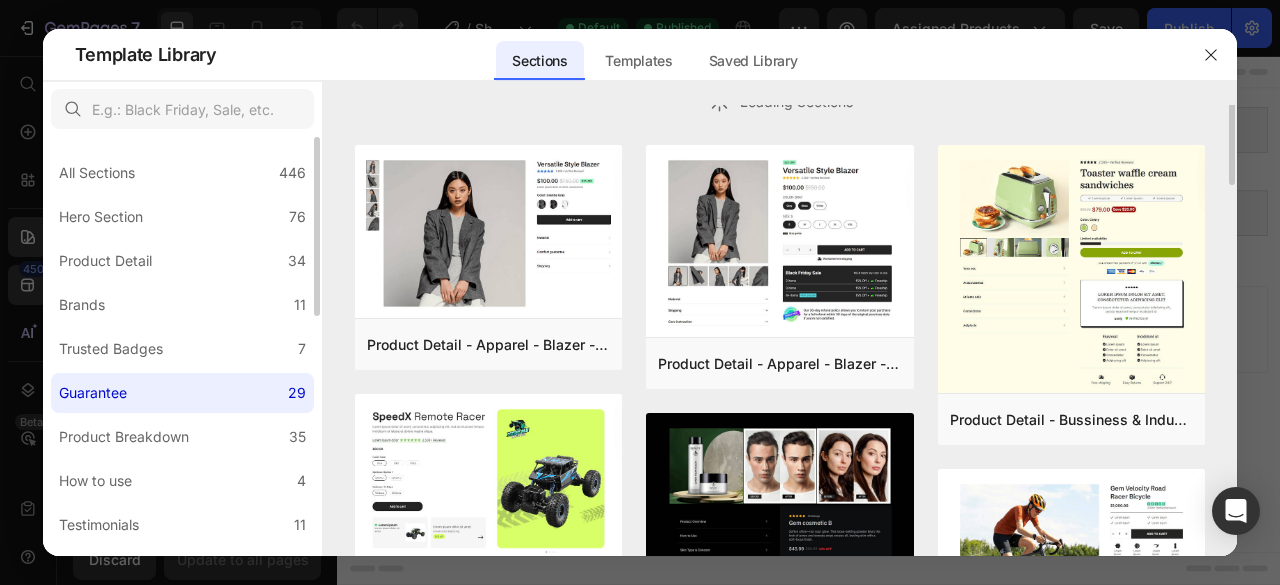 scroll, scrollTop: 0, scrollLeft: 0, axis: both 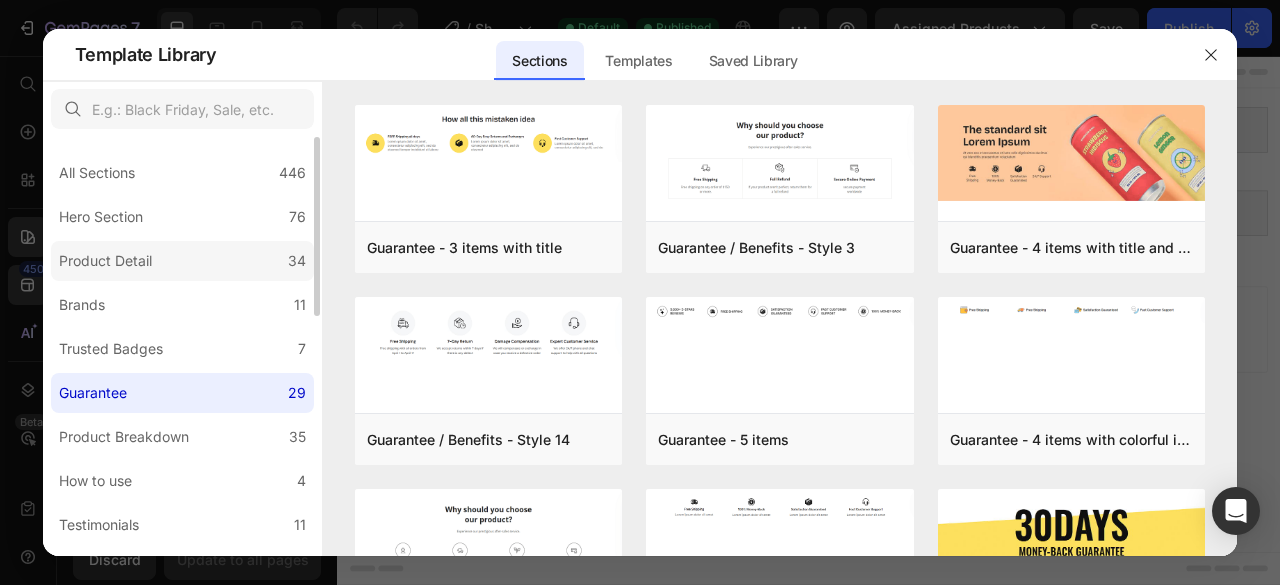 click on "Product Detail 34" 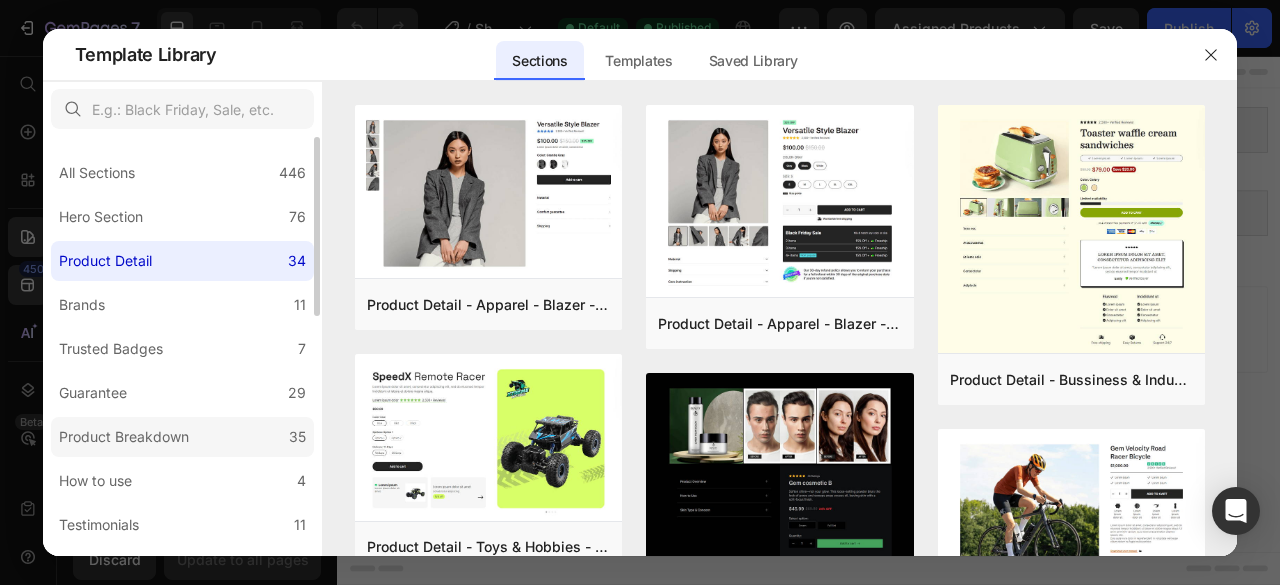 click on "Product Breakdown" at bounding box center [124, 437] 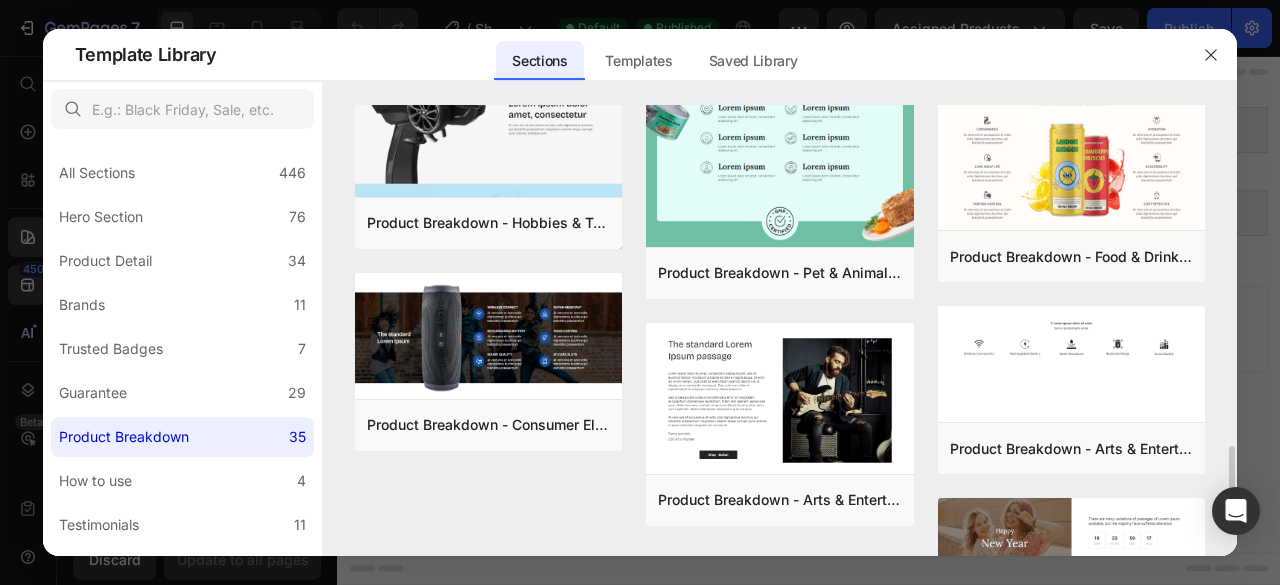scroll, scrollTop: 2140, scrollLeft: 0, axis: vertical 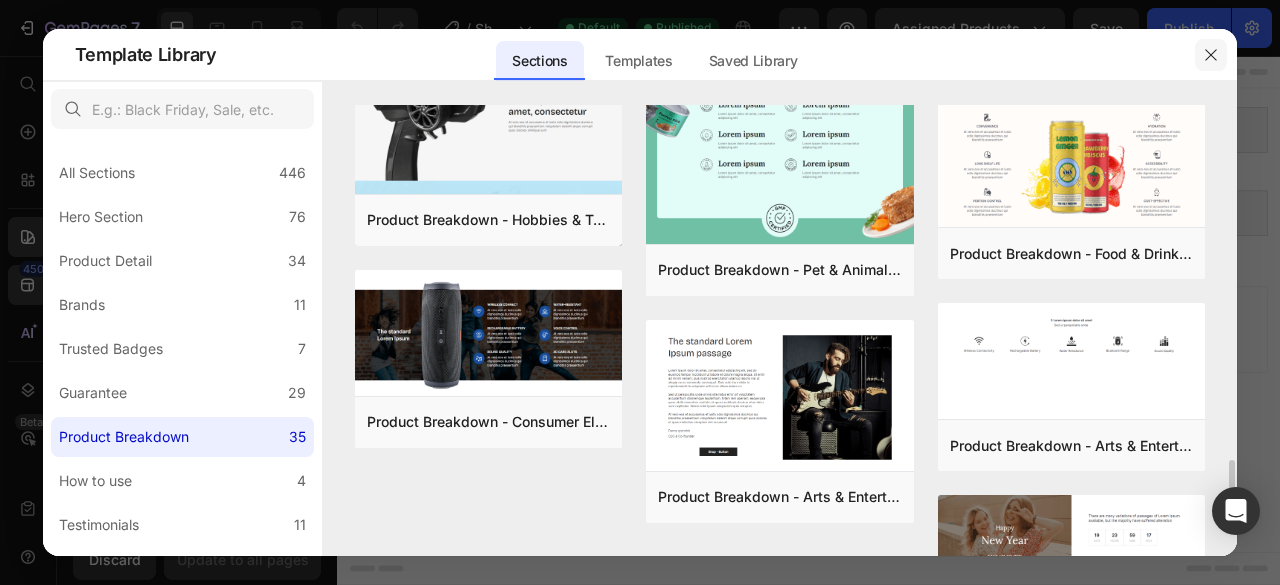 click 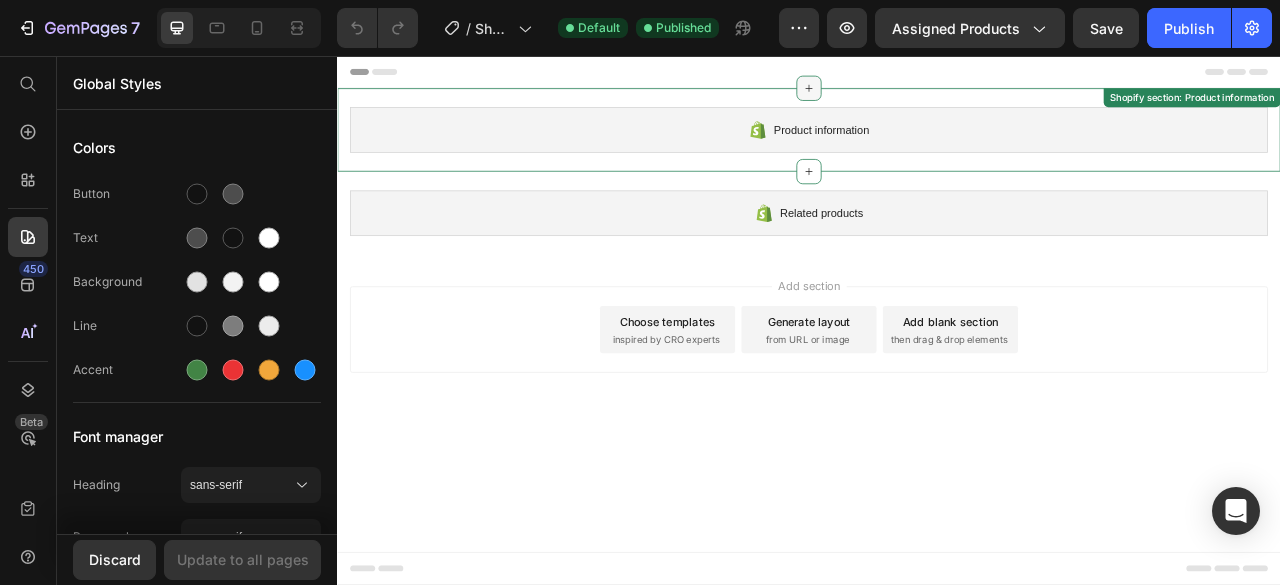 click 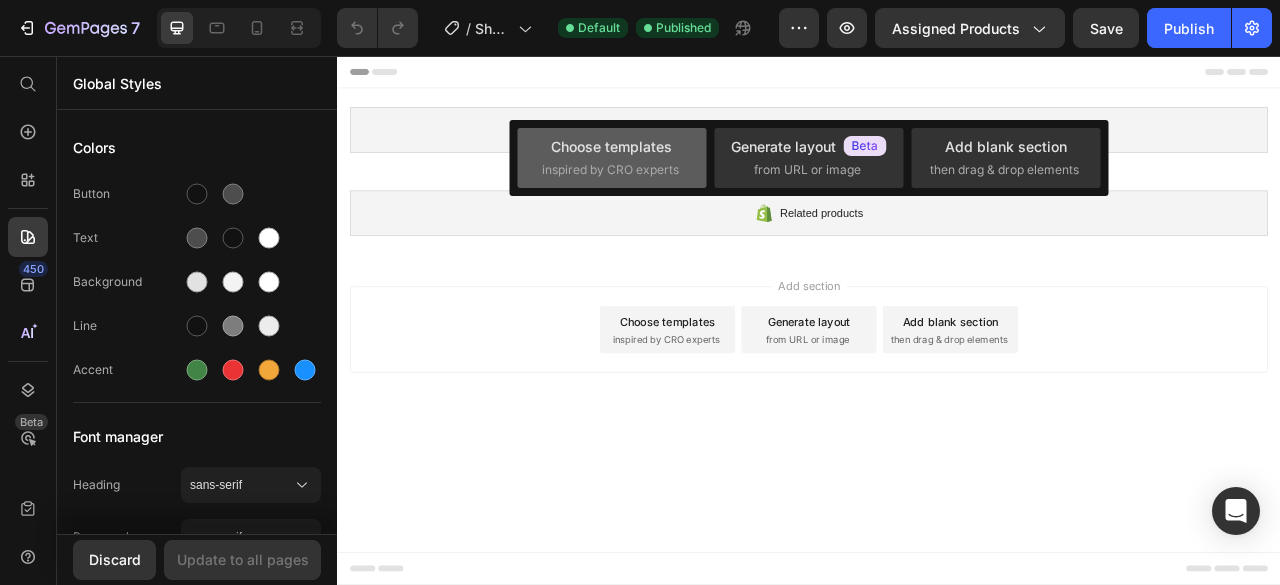 click on "Choose templates" at bounding box center [611, 146] 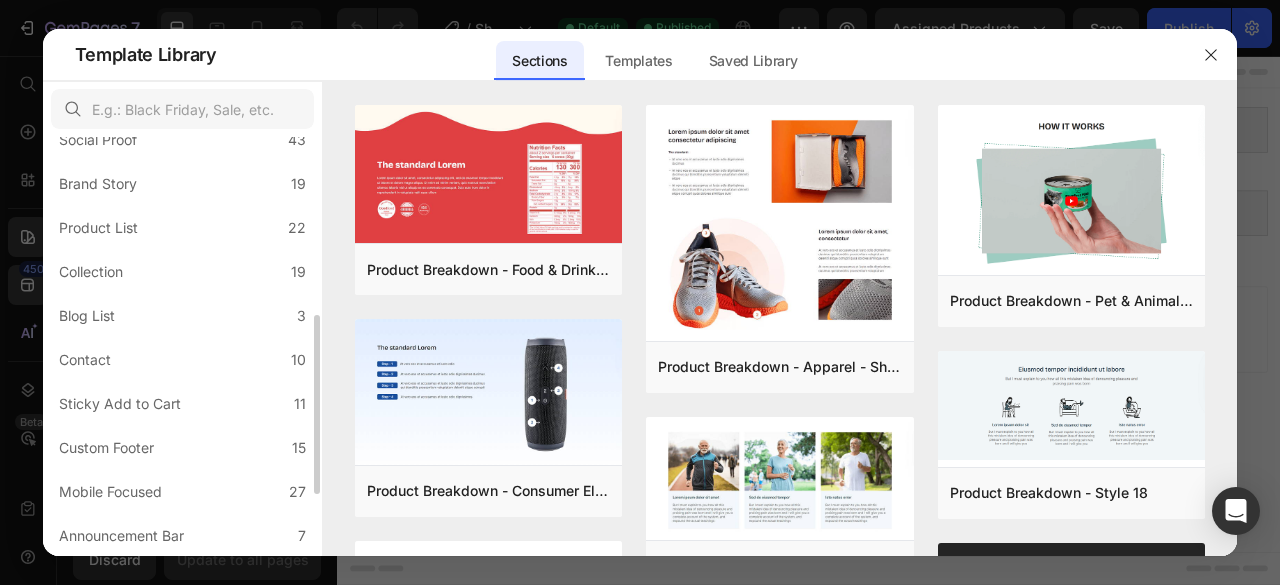 scroll, scrollTop: 0, scrollLeft: 0, axis: both 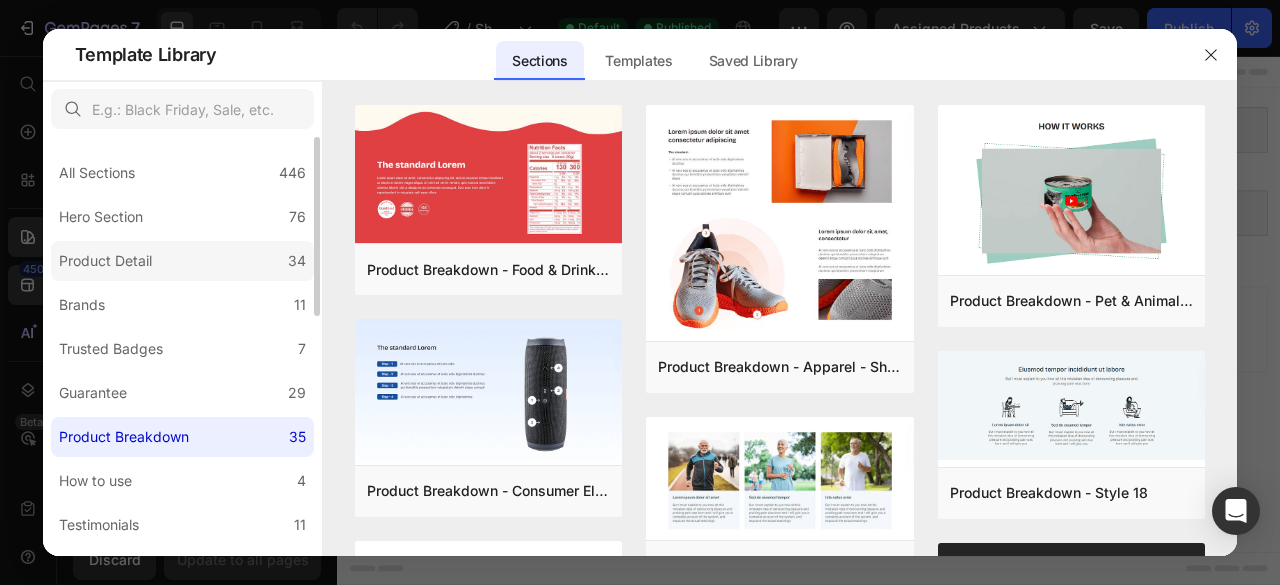 click on "Product Detail 34" 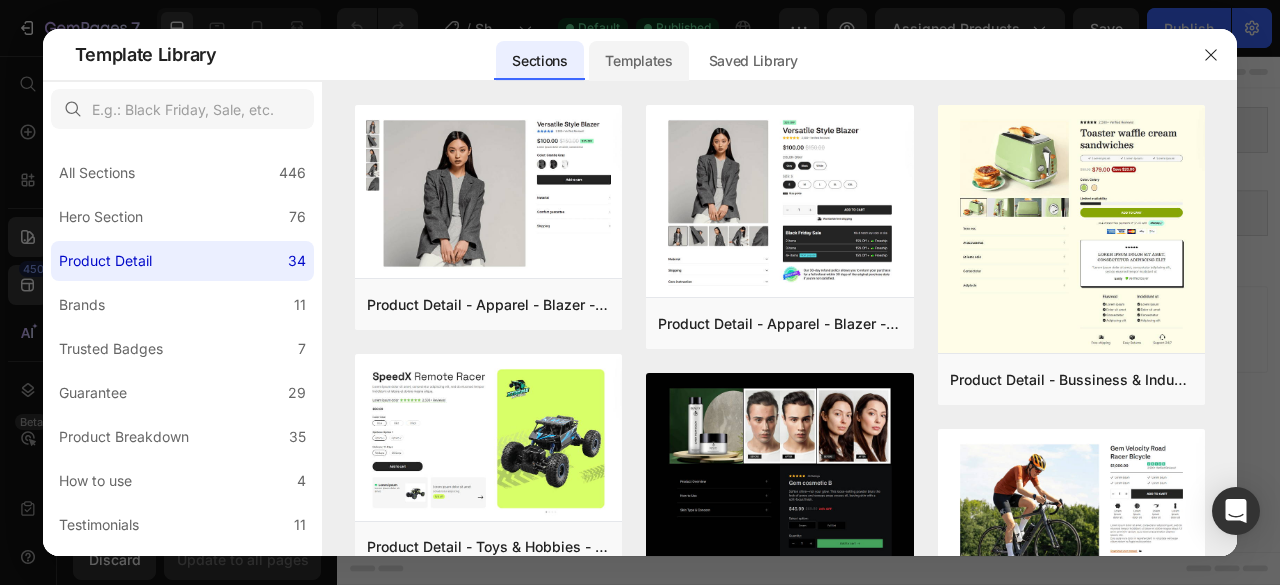 click on "Templates" 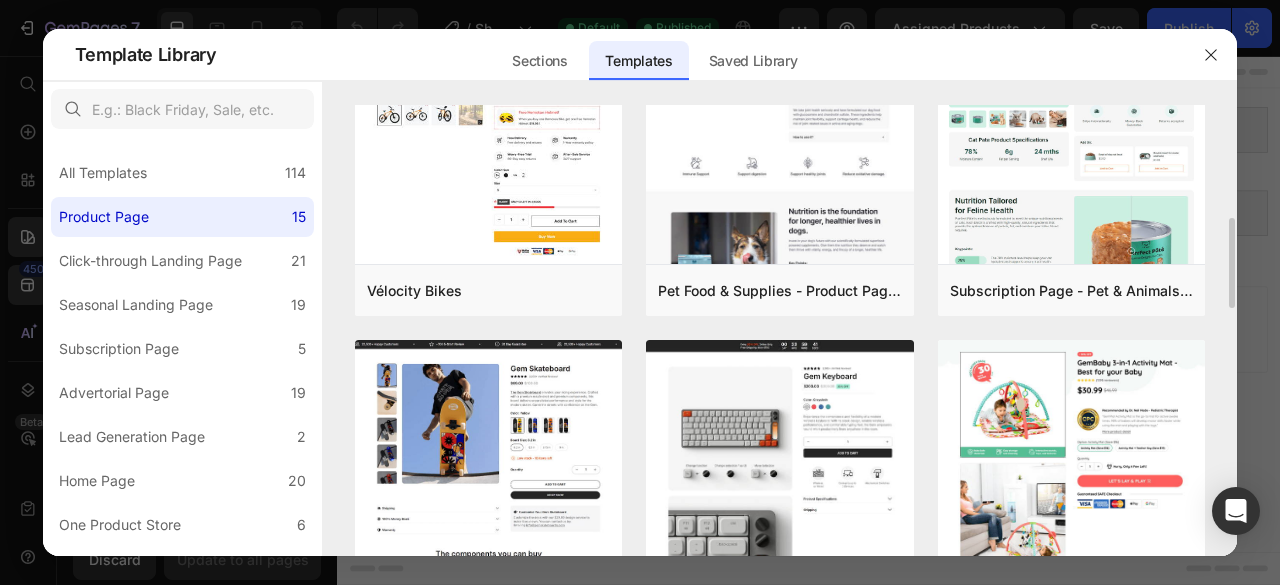 scroll, scrollTop: 509, scrollLeft: 0, axis: vertical 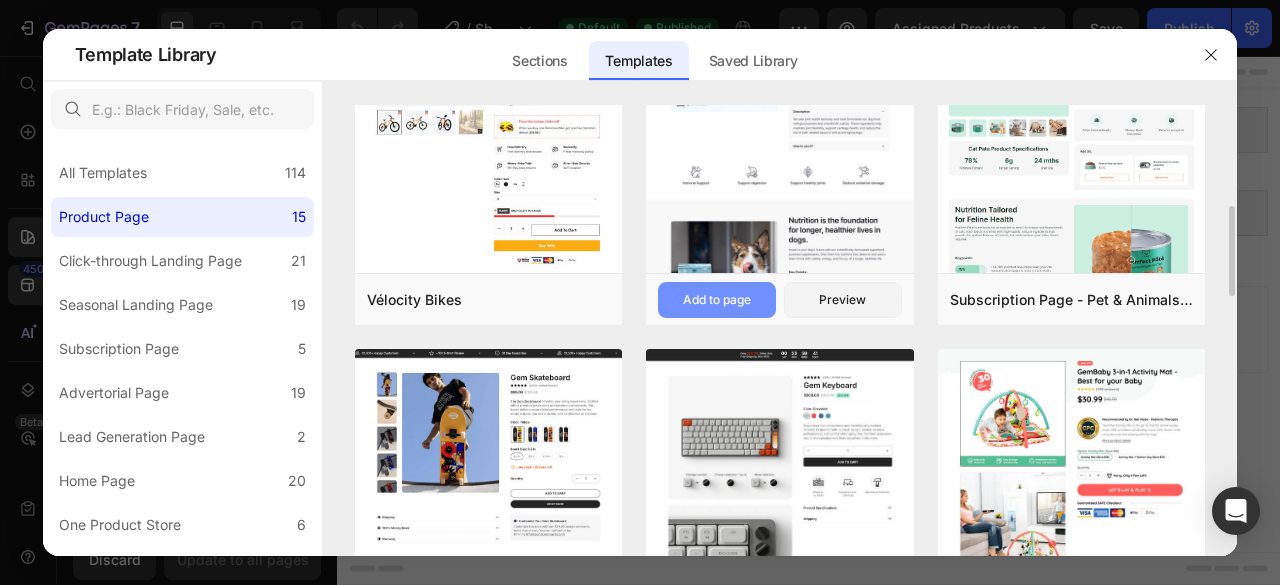 click on "Add to page" at bounding box center (717, 300) 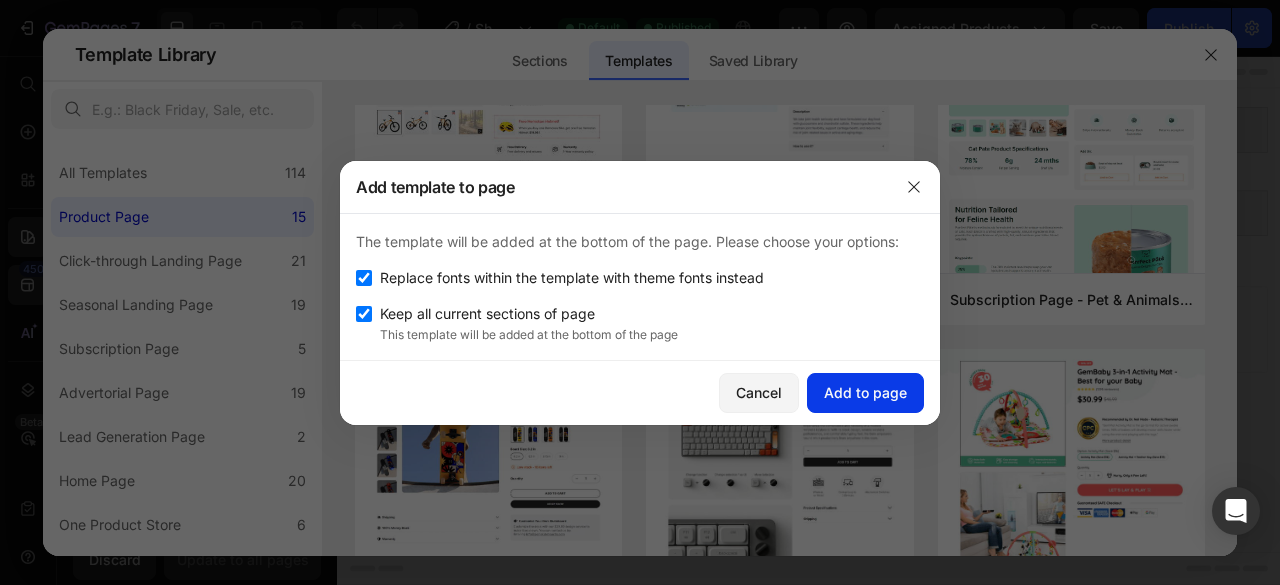 click on "Add to page" at bounding box center (865, 392) 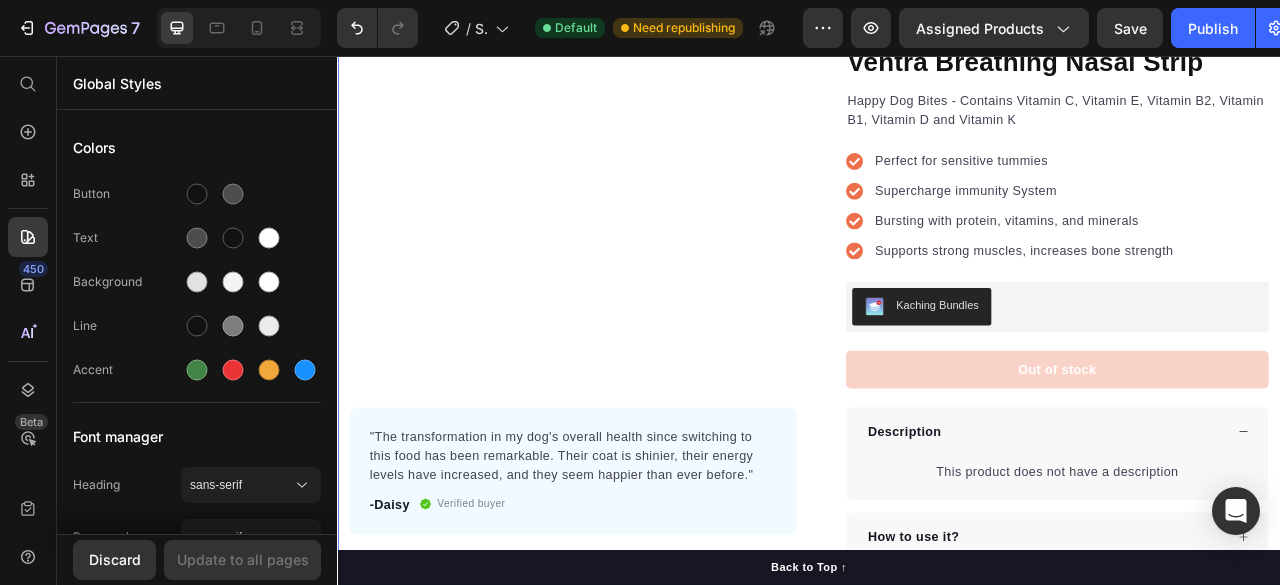 scroll, scrollTop: 0, scrollLeft: 0, axis: both 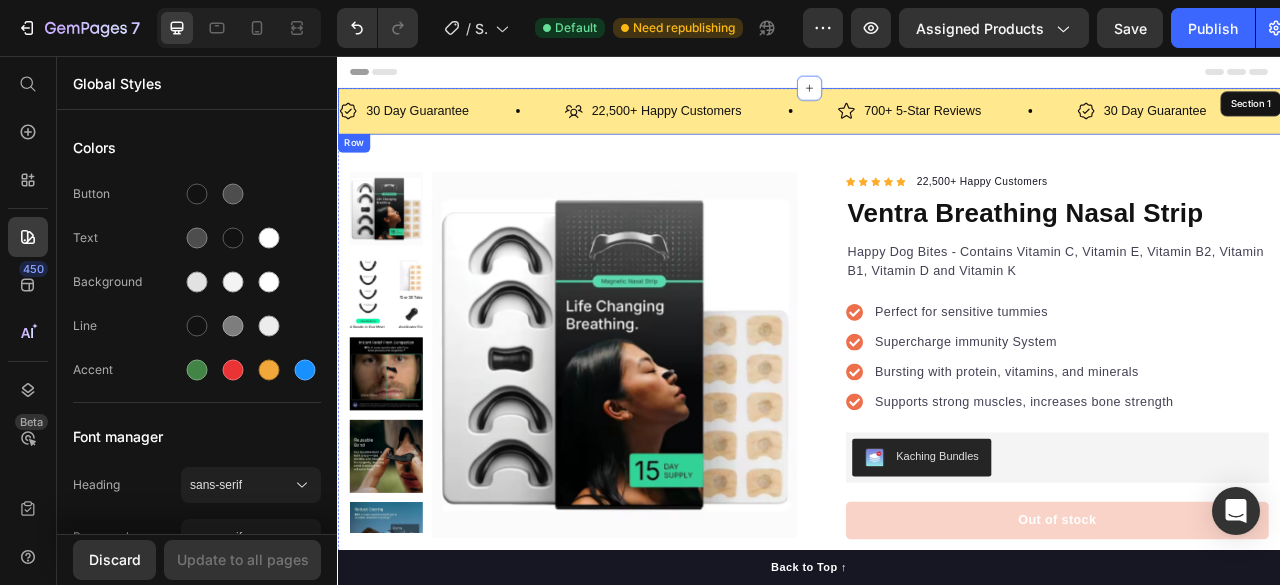 click on "30 Day Guarantee Item List
22,500+ Happy Customers Item List
700+ 5-Star Reviews Item List
30 Day Guarantee Item List
22,500+ Happy Customers Item List
700+ 5-Star Reviews Item List
30 Day Guarantee Item List
22,500+ Happy Customers Item List
700+ 5-Star Reviews Item List
30 Day Guarantee Item List
22,500+ Happy Customers Item List
700+ 5-Star Reviews Item List
30 Day Guarantee Item List
22,500+ Happy Customers Item List
700+ 5-Star Reviews Item List
30 Day Guarantee Item List
Item List Row" at bounding box center [937, 126] 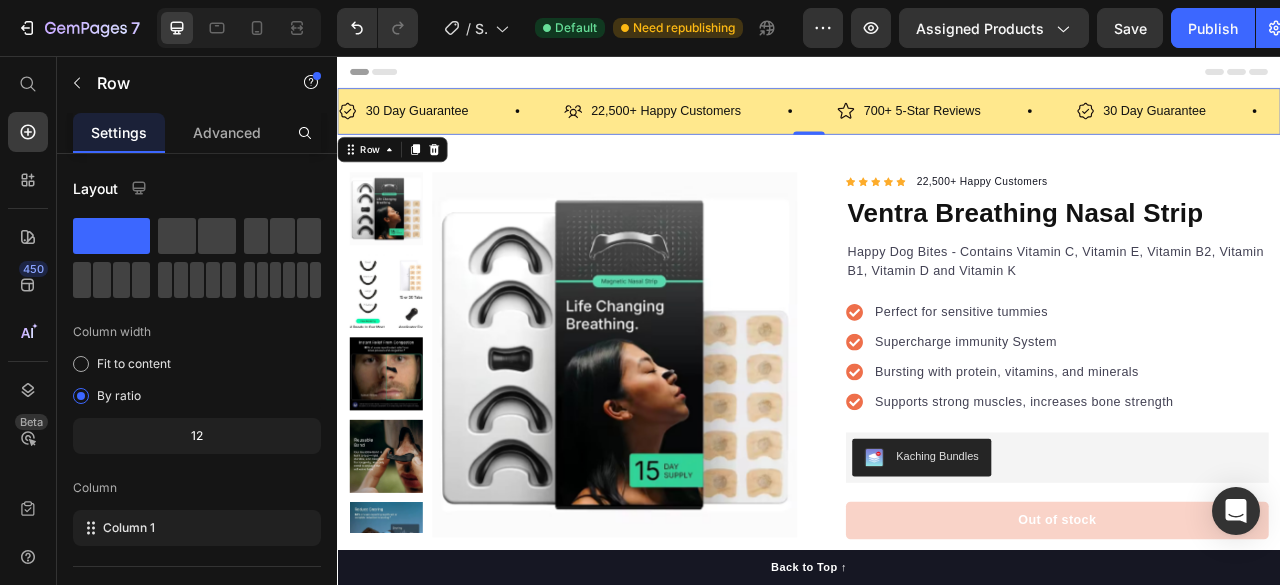 click on "30 Day Guarantee Item List
22,500+ Happy Customers Item List
700+ 5-Star Reviews Item List
30 Day Guarantee Item List
22,500+ Happy Customers Item List
700+ 5-Star Reviews Item List
30 Day Guarantee Item List
22,500+ Happy Customers Item List
700+ 5-Star Reviews Item List
30 Day Guarantee Item List
22,500+ Happy Customers Item List
700+ 5-Star Reviews Item List
30 Day Guarantee Item List
22,500+ Happy Customers Item List
700+ 5-Star Reviews Item List
30 Day Guarantee Item List
Item List Row" at bounding box center (937, 126) 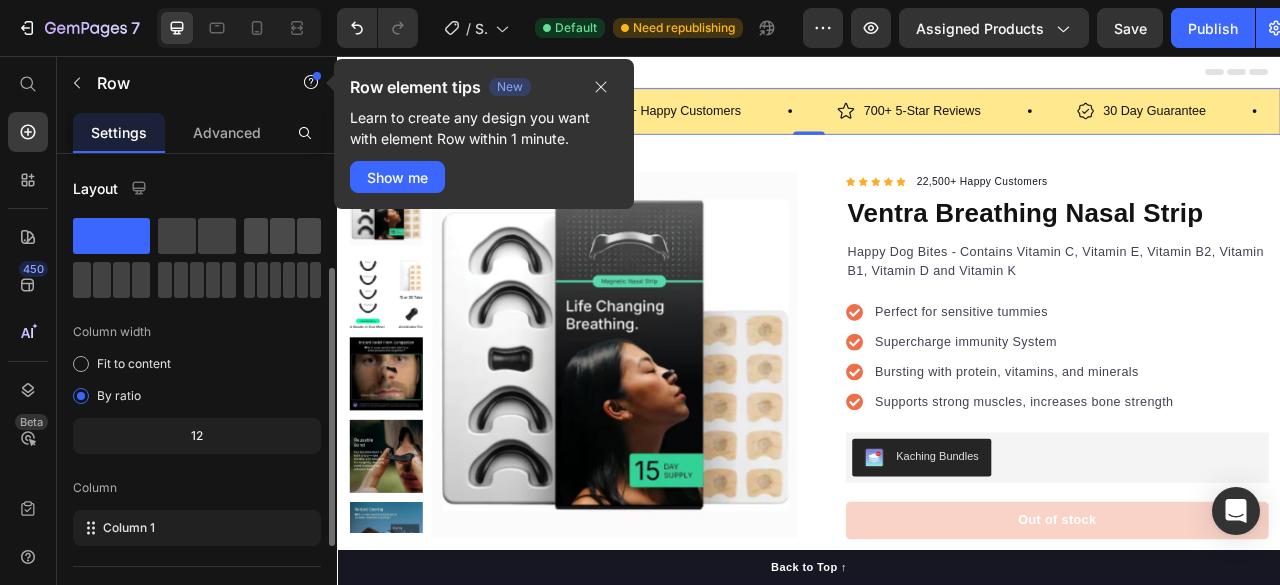 scroll, scrollTop: 370, scrollLeft: 0, axis: vertical 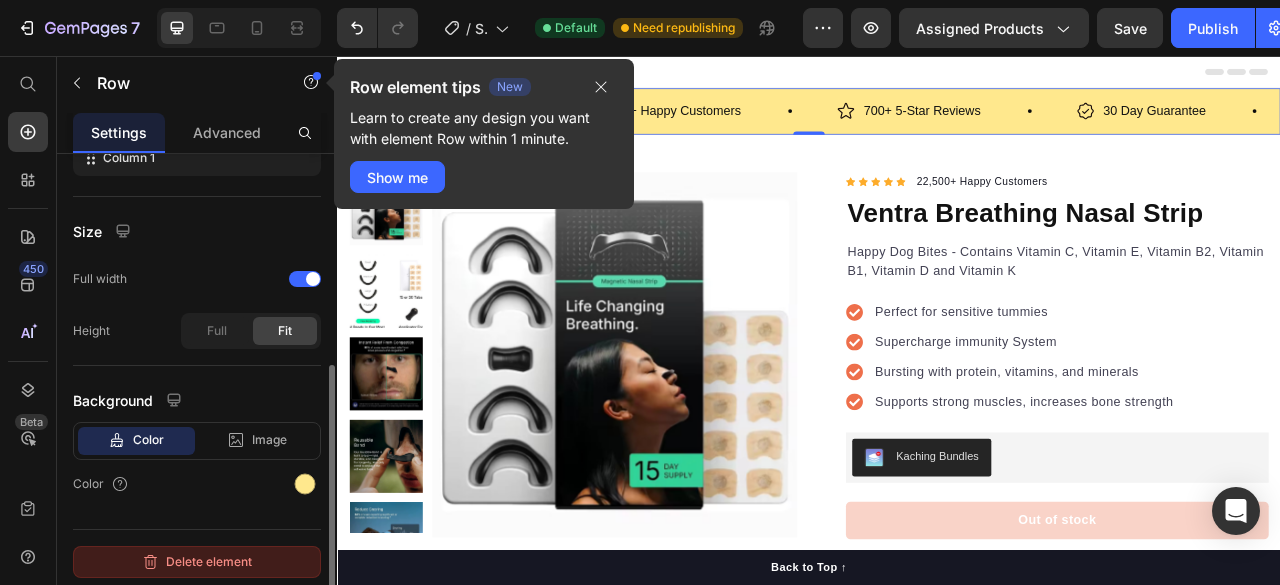 click on "Delete element" at bounding box center [197, 562] 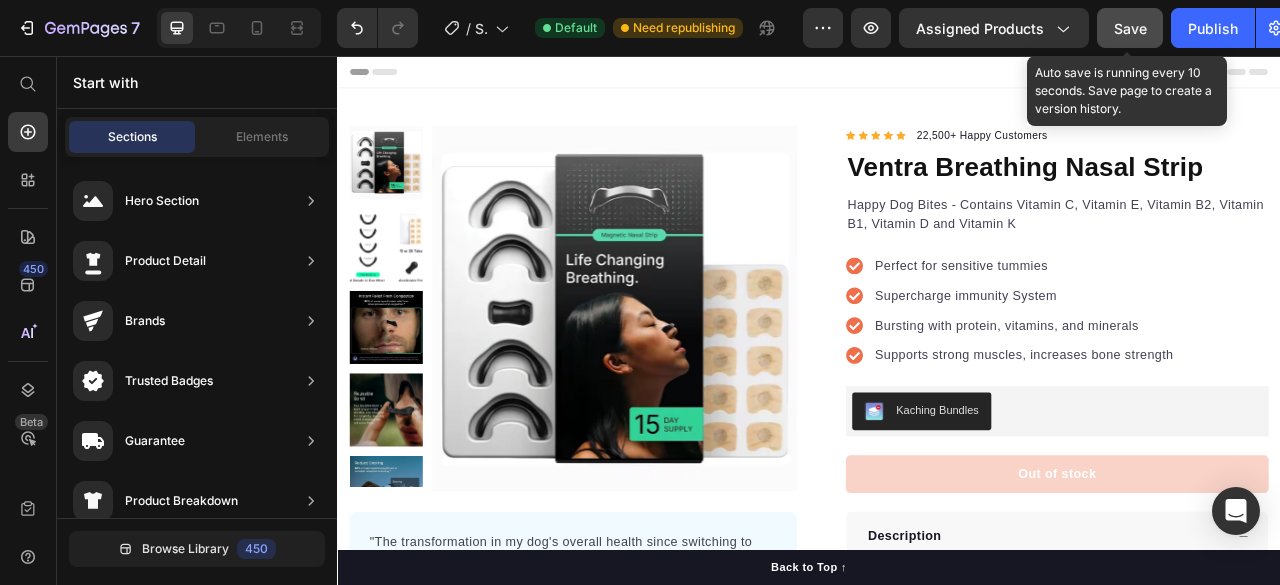 click on "Save" at bounding box center [1130, 28] 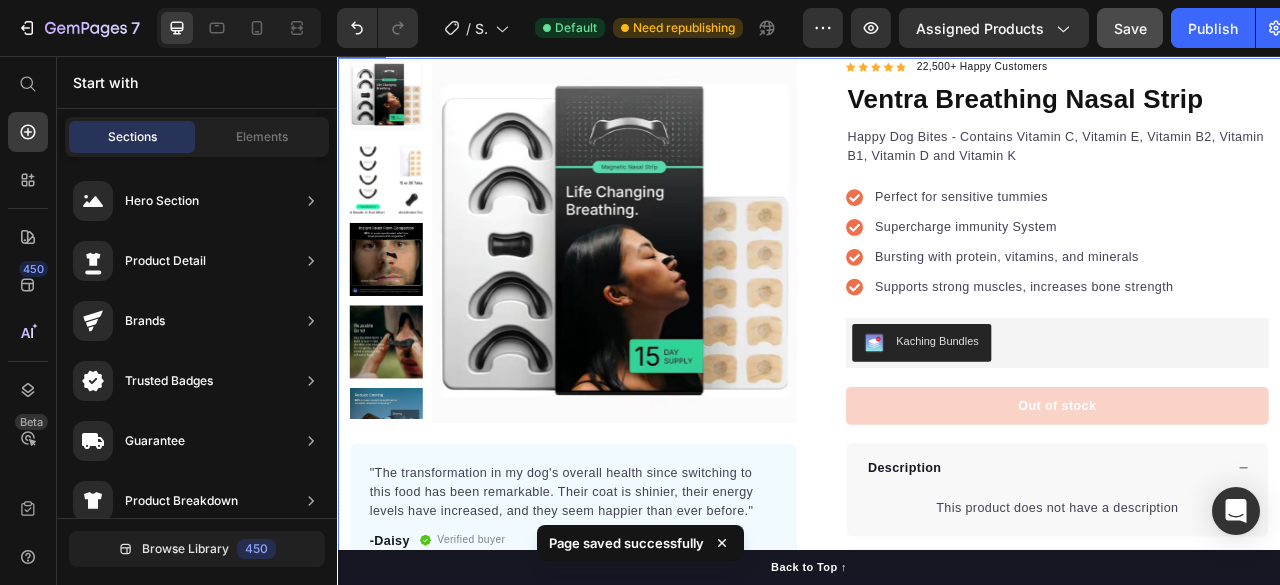 scroll, scrollTop: 125, scrollLeft: 0, axis: vertical 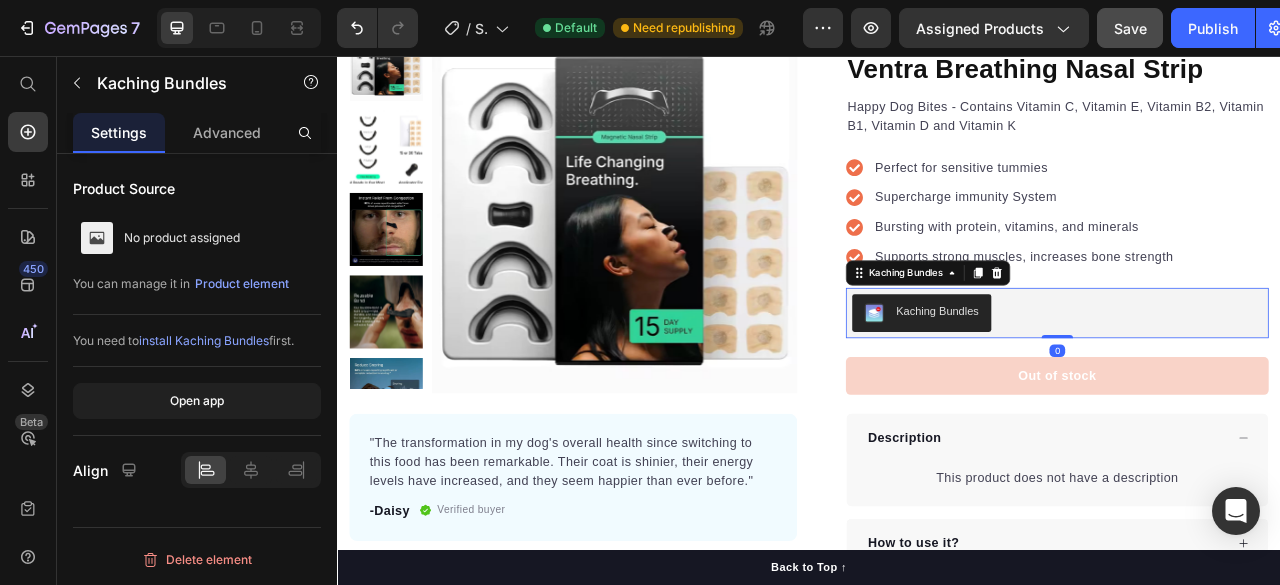 click on "Kaching Bundles" at bounding box center (1100, 381) 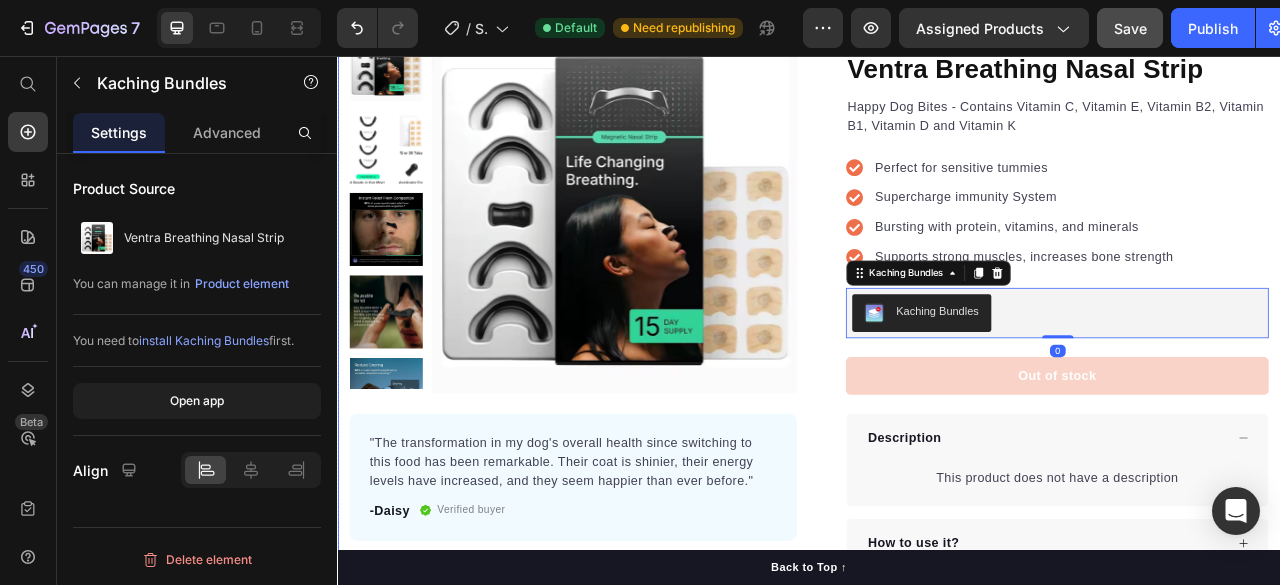 click on "Product Images "The transformation in my dog's overall health since switching to this food has been remarkable. Their coat is shinier, their energy levels have increased, and they seem happier than ever before." Text block -[PERSON] Text block
Verified buyer Item list Row Row "My dog absolutely loves this food! It's clear that the taste and quality are top-notch."  -[PERSON] Text block Row Row Icon Icon Icon Icon Icon Icon List Hoz 22,500+ Happy Customers Text block Row Ventra Breathing Nasal Strip Product Title Happy Dog Bites - Contains Vitamin C, Vitamin E, Vitamin B2, Vitamin B1, Vitamin D and Vitamin K Text block Perfect for sensitive tummies Supercharge immunity System Bursting with protein, vitamins, and minerals Supports strong muscles, increases bone strength Item list Kaching Bundles Kaching Bundles   0 Out of stock Product Cart Button Perfect for sensitive tummies Supercharge immunity System Bursting with protein, vitamins, and minerals Supports strong muscles, increases bone strength Row" at bounding box center [937, 363] 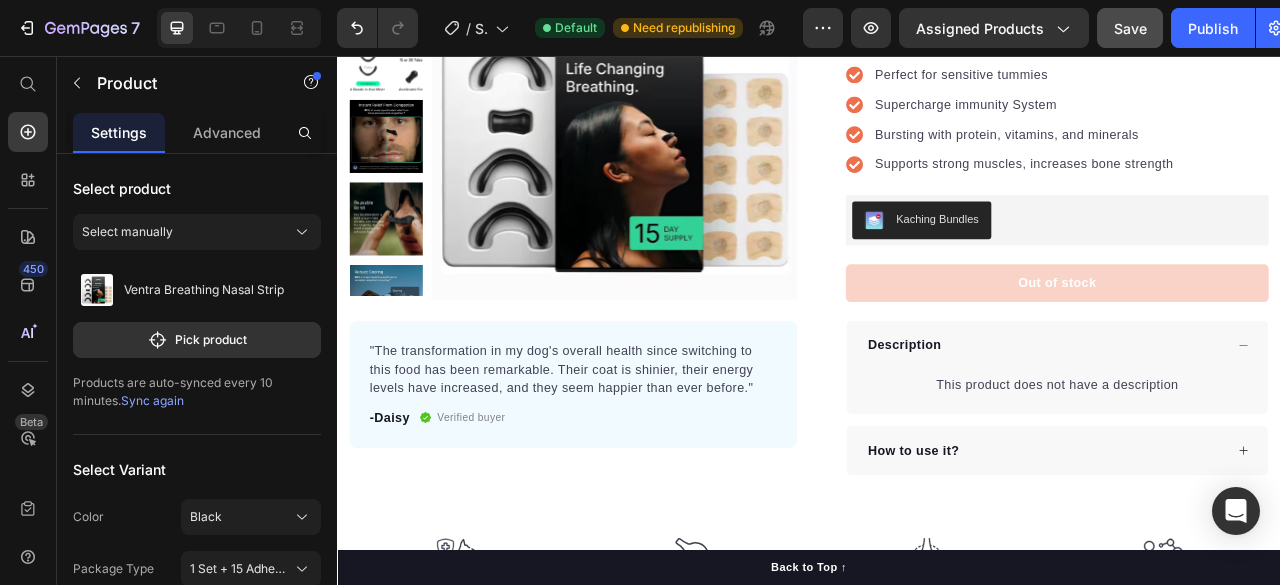 scroll, scrollTop: 241, scrollLeft: 0, axis: vertical 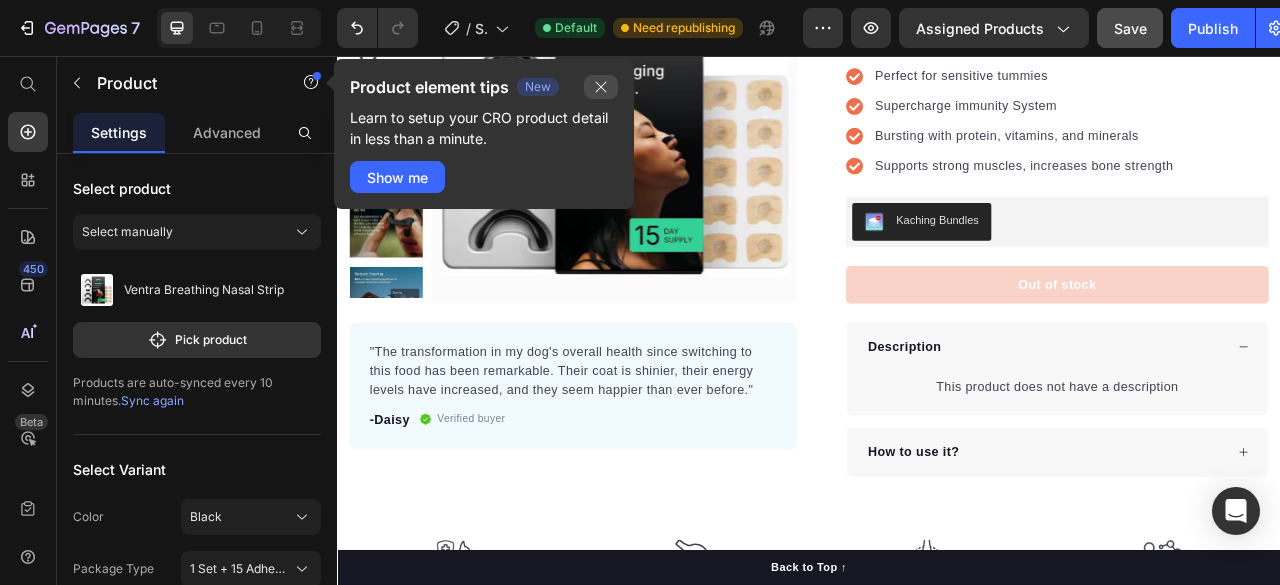 click 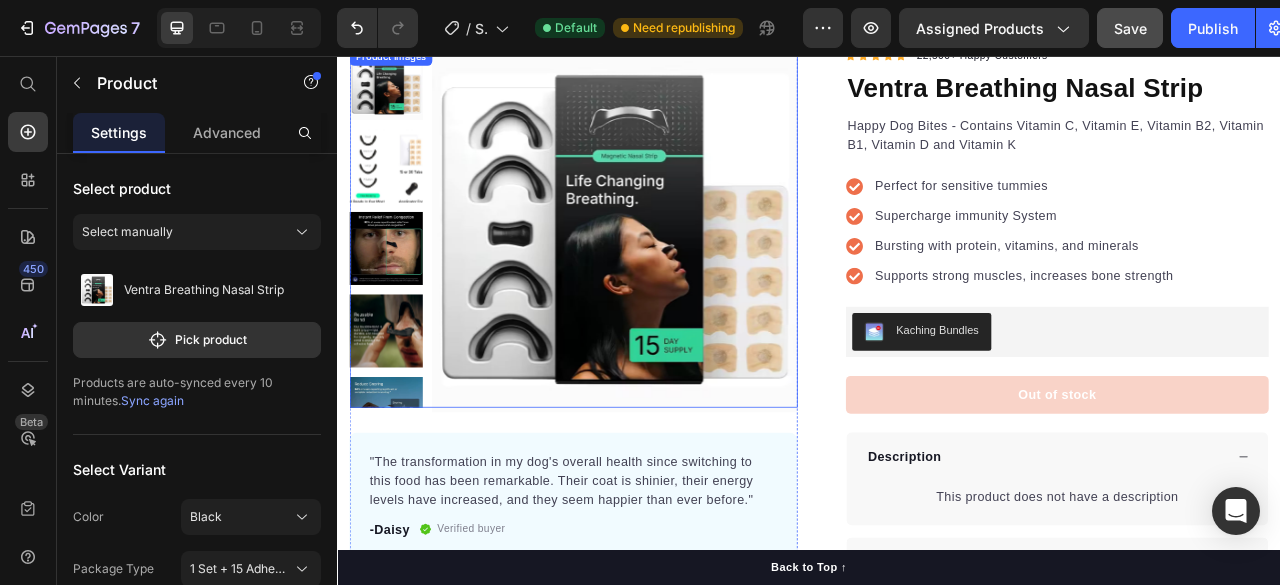 scroll, scrollTop: 99, scrollLeft: 0, axis: vertical 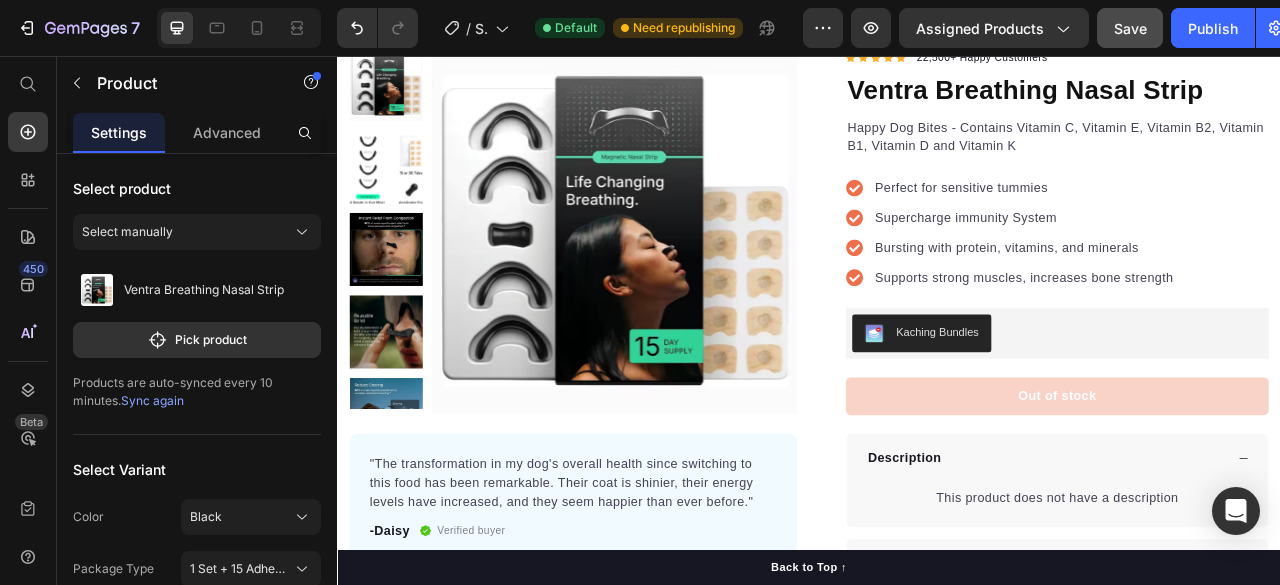 click on "Product Images "The transformation in my dog's overall health since switching to this food has been remarkable. Their coat is shinier, their energy levels have increased, and they seem happier than ever before." Text block -[PERSON] Text block
Verified buyer Item list Row Row "My dog absolutely loves this food! It's clear that the taste and quality are top-notch."  -[PERSON] Text block Row Row Icon Icon Icon Icon Icon Icon List Hoz 22,500+ Happy Customers Text block Row Ventra Breathing Nasal Strip Product Title Happy Dog Bites - Contains Vitamin C, Vitamin E, Vitamin B2, Vitamin B1, Vitamin D and Vitamin K Text block Perfect for sensitive tummies Supercharge immunity System Bursting with protein, vitamins, and minerals Supports strong muscles, increases bone strength Item list Kaching Bundles Kaching Bundles Out of stock Product Cart Button Perfect for sensitive tummies Supercharge immunity System Bursting with protein, vitamins, and minerals Supports strong muscles, increases bone strength Row" at bounding box center [937, 389] 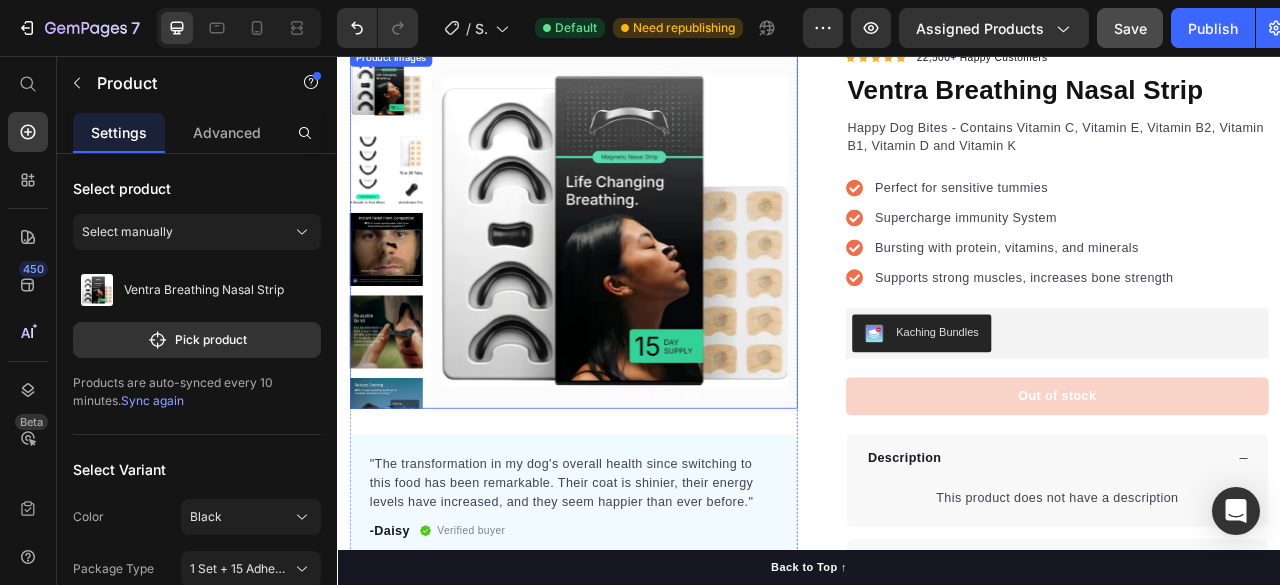 click at bounding box center (398, 407) 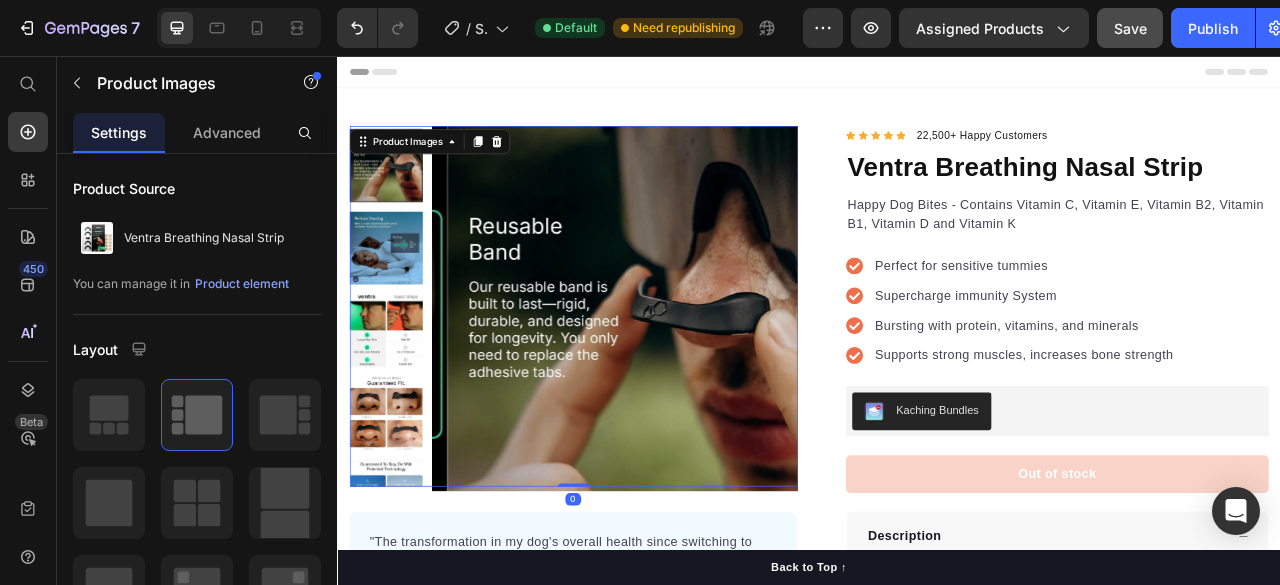 scroll, scrollTop: 135, scrollLeft: 0, axis: vertical 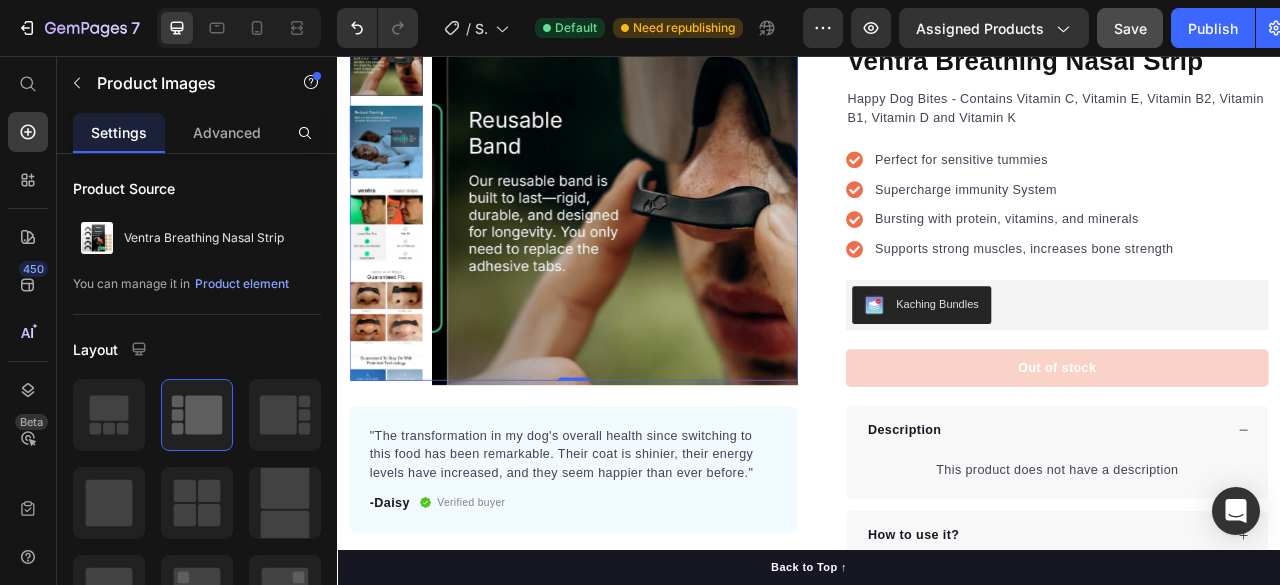 click at bounding box center (398, 375) 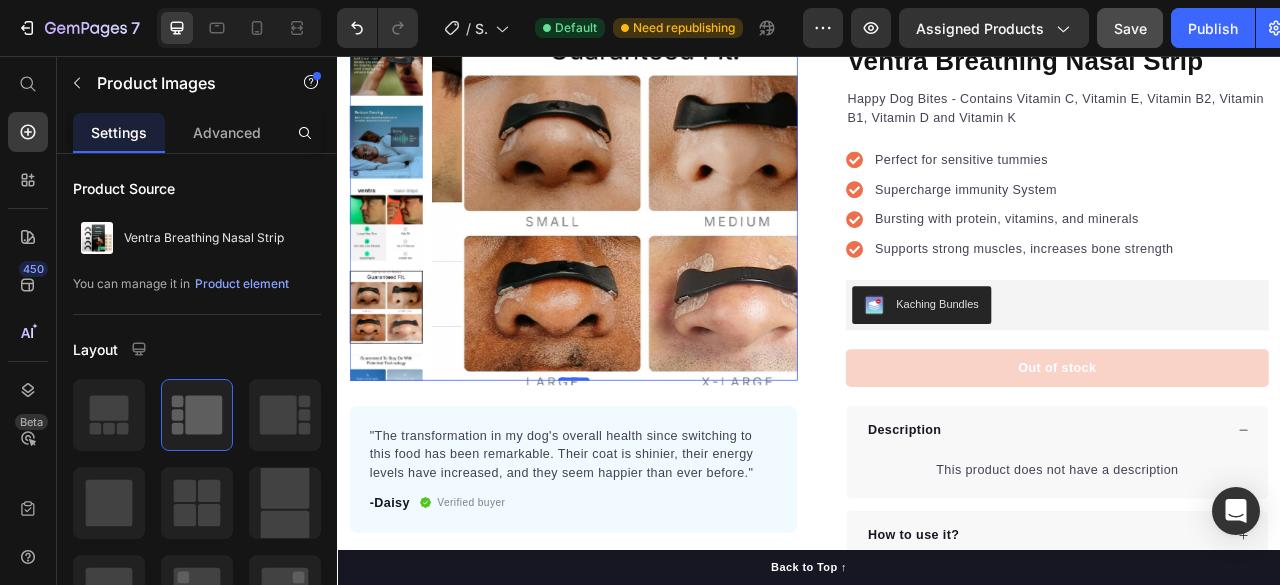 click at bounding box center [398, 270] 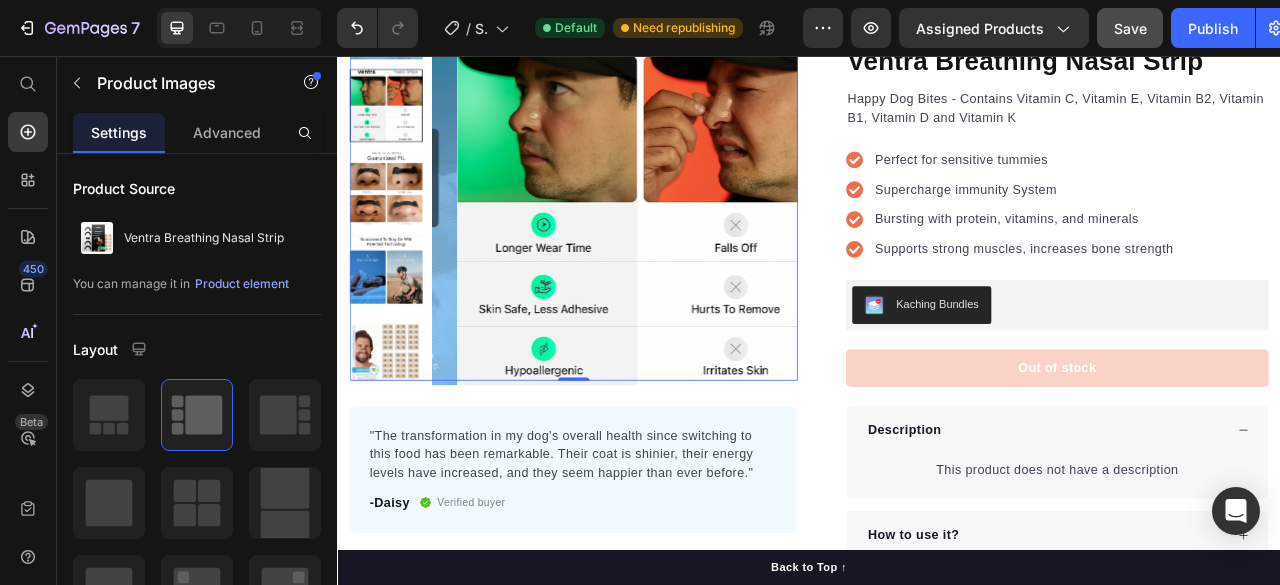 scroll, scrollTop: 0, scrollLeft: 0, axis: both 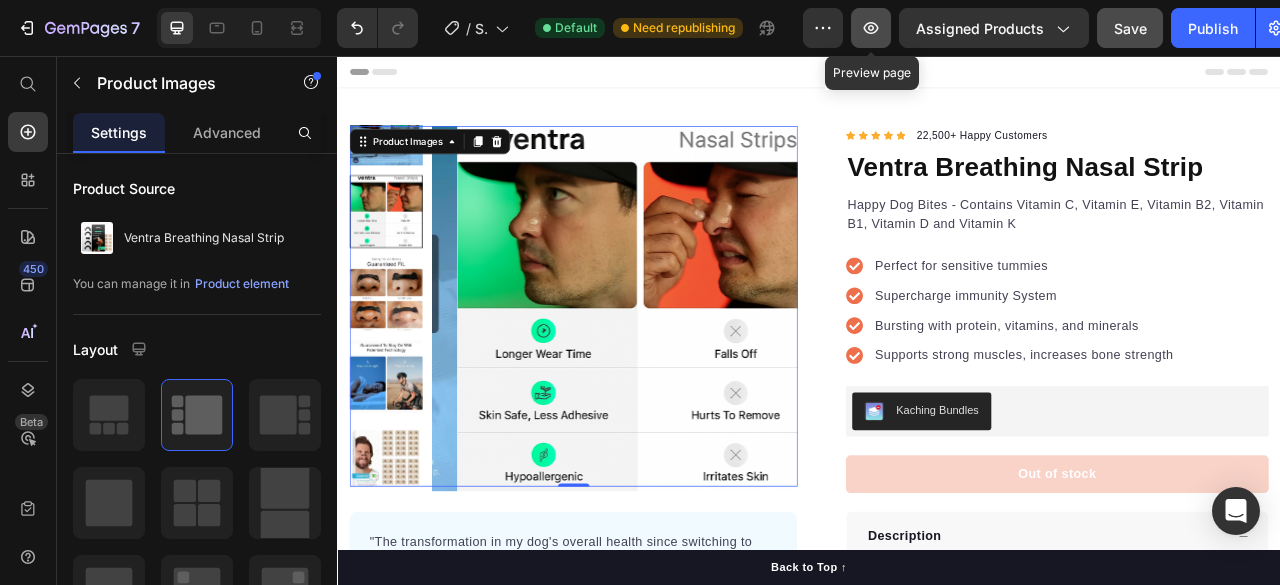 click 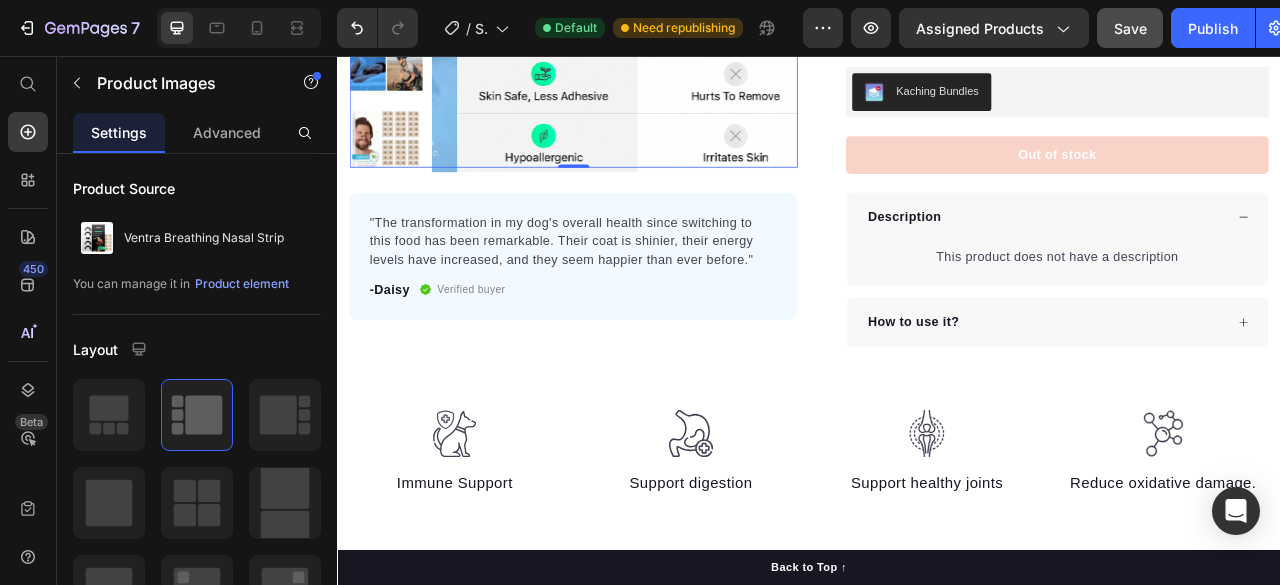 scroll, scrollTop: 357, scrollLeft: 0, axis: vertical 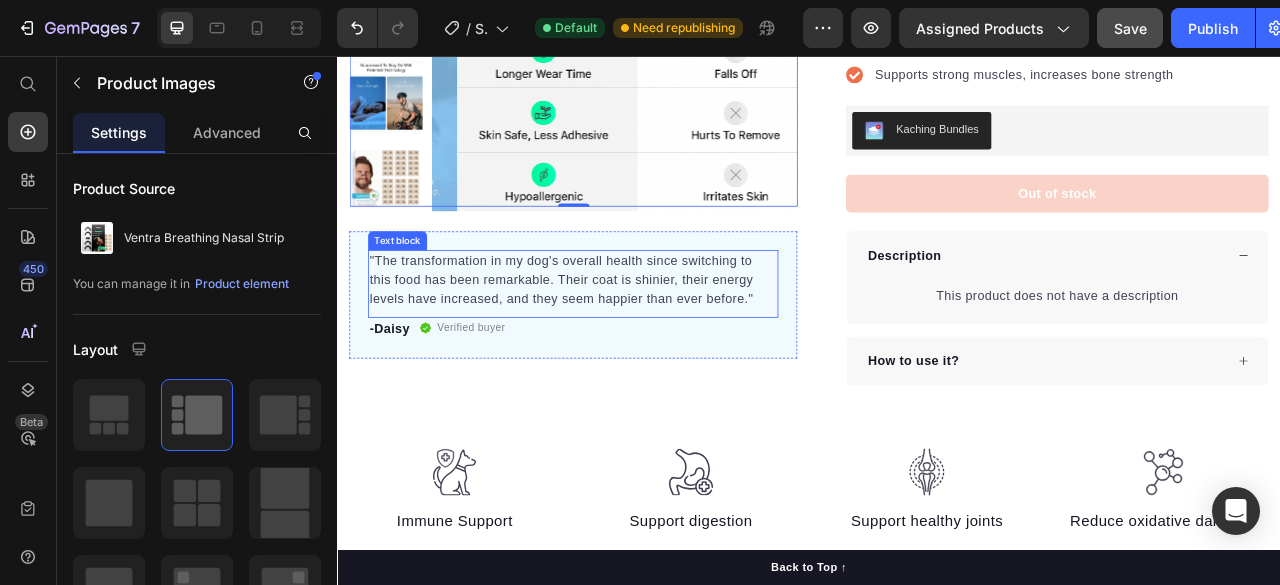 type 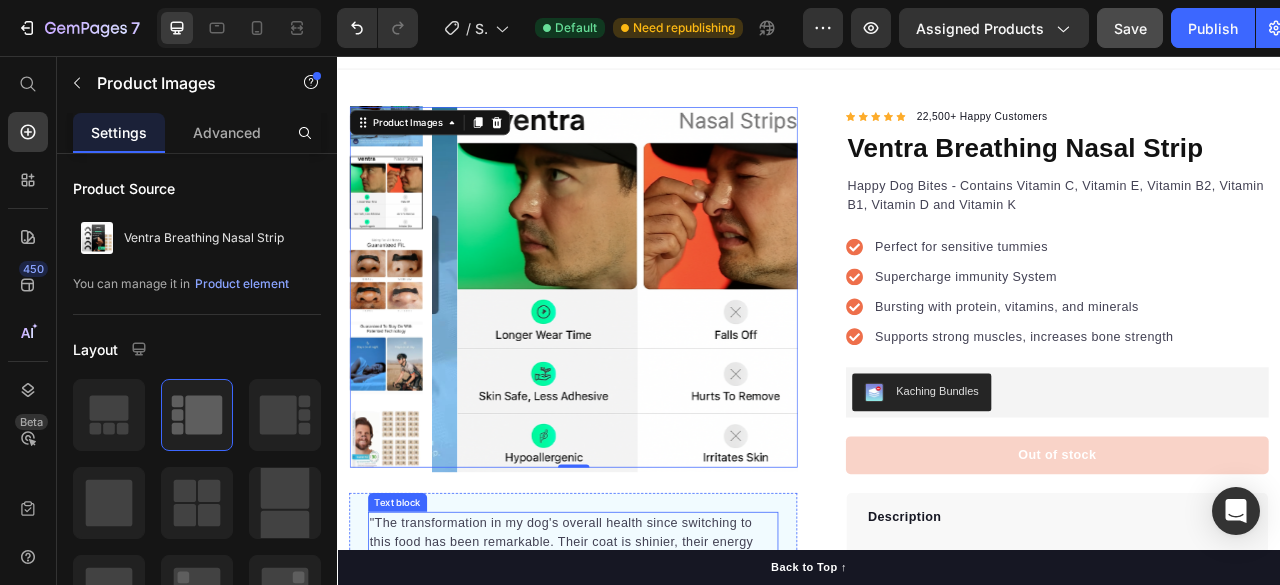 scroll, scrollTop: 0, scrollLeft: 0, axis: both 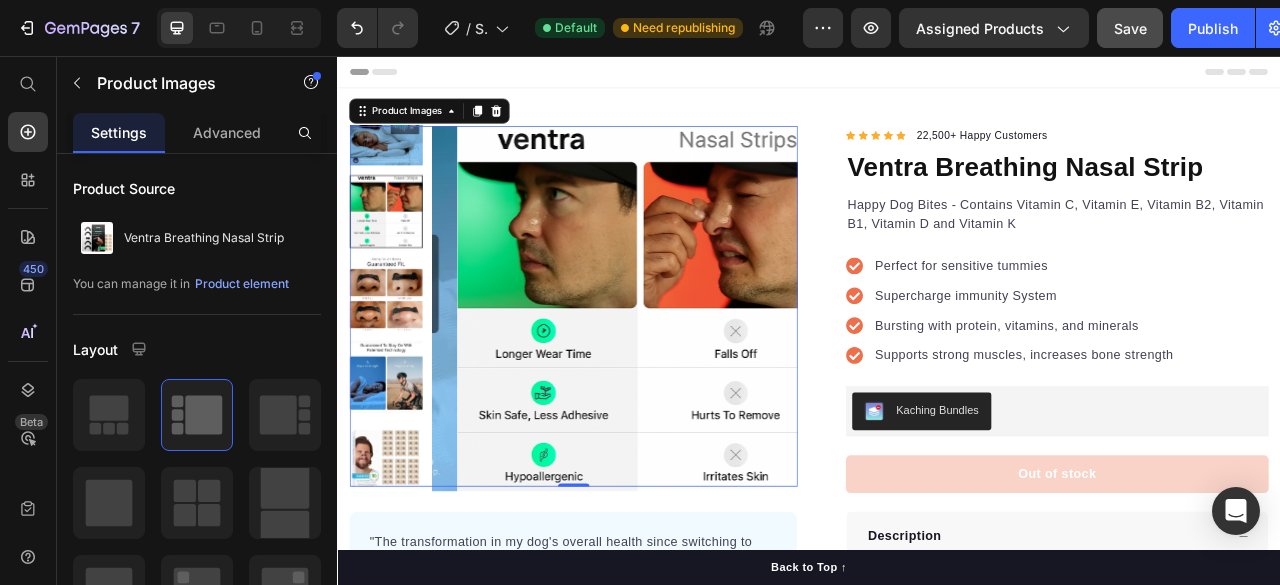 click at bounding box center (398, 359) 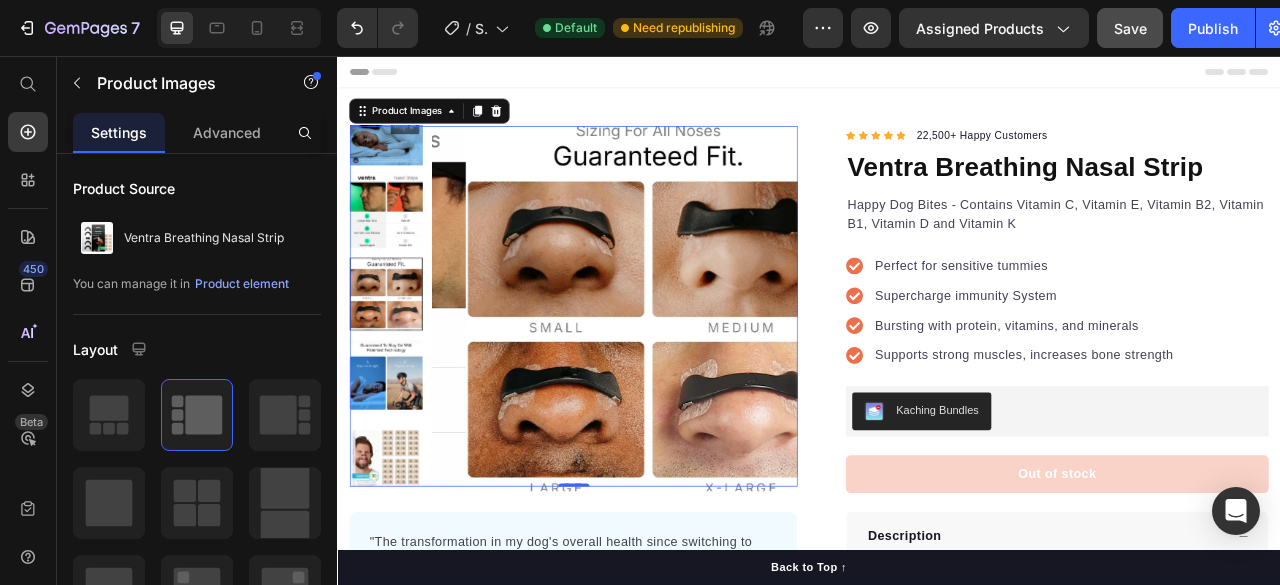 click at bounding box center [398, 464] 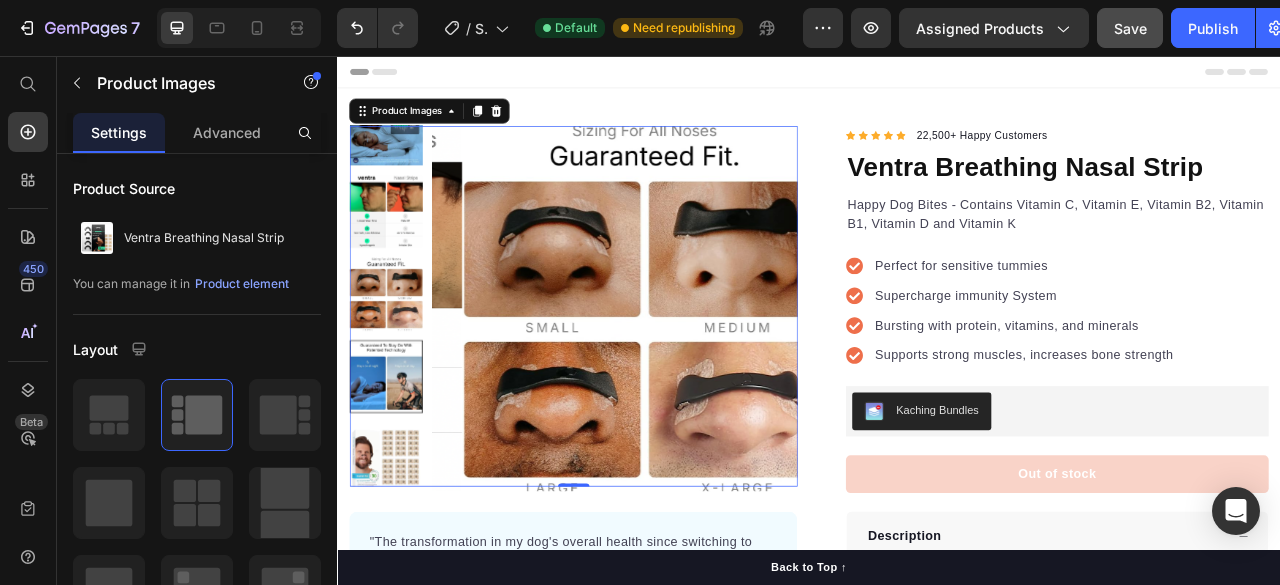 click at bounding box center (398, 569) 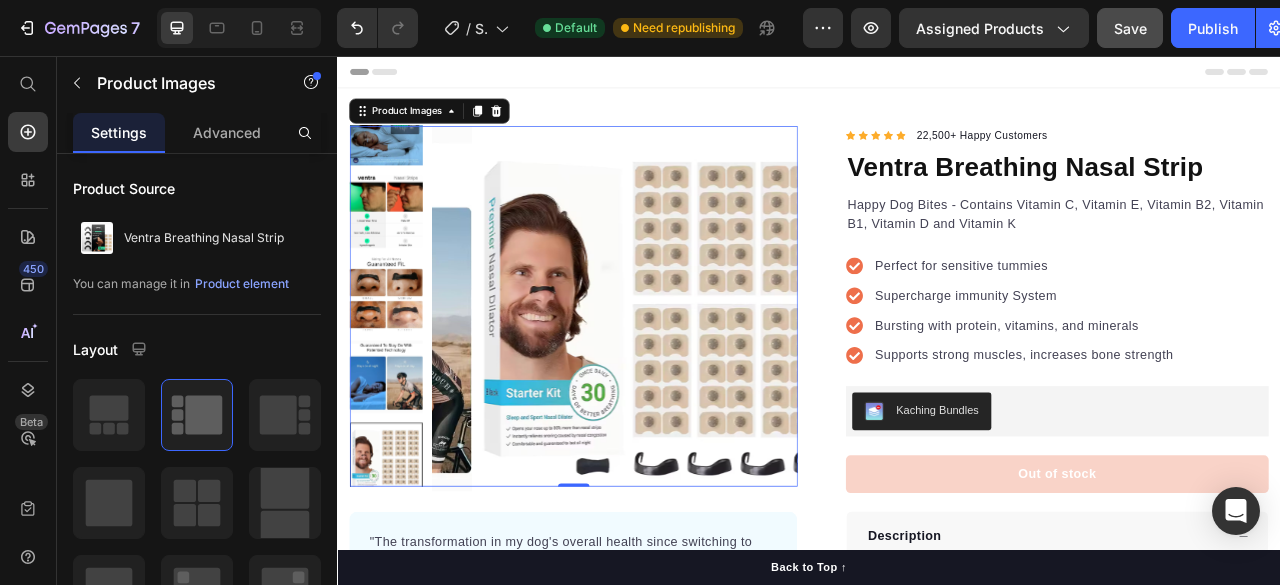 click at bounding box center [398, 149] 